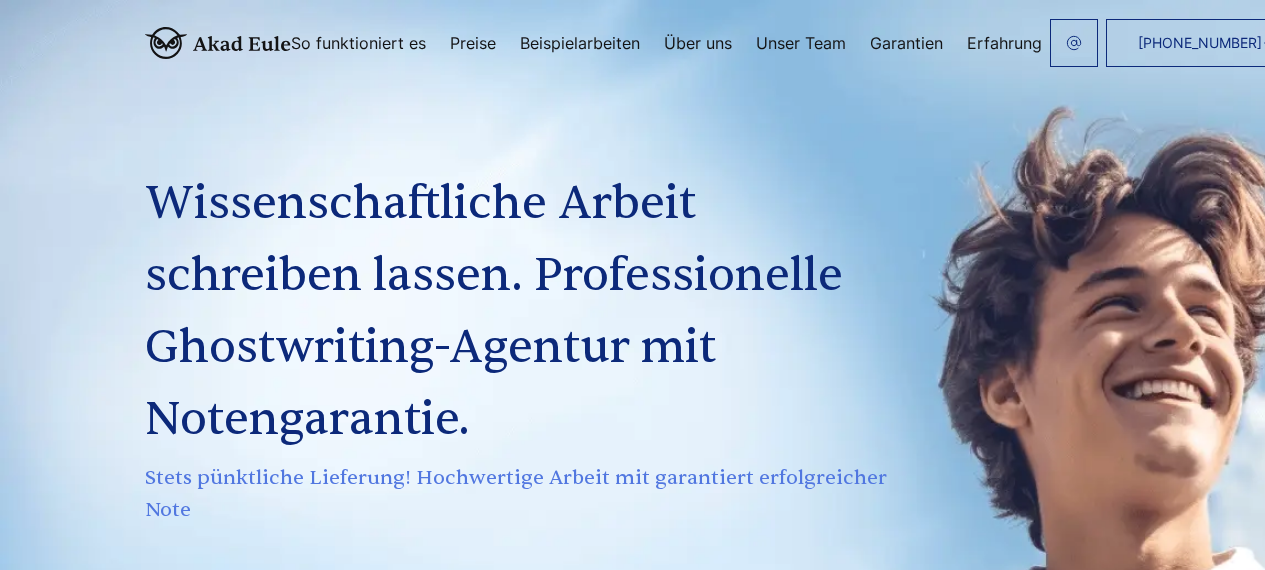 scroll, scrollTop: 0, scrollLeft: 0, axis: both 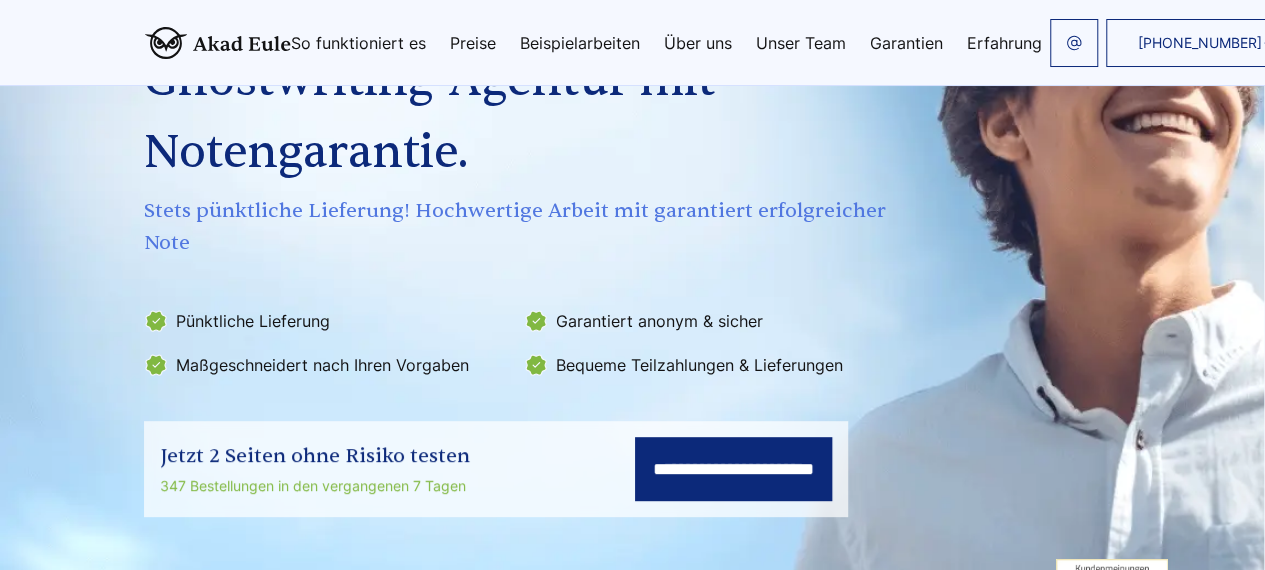 click on "**********" at bounding box center [733, 469] 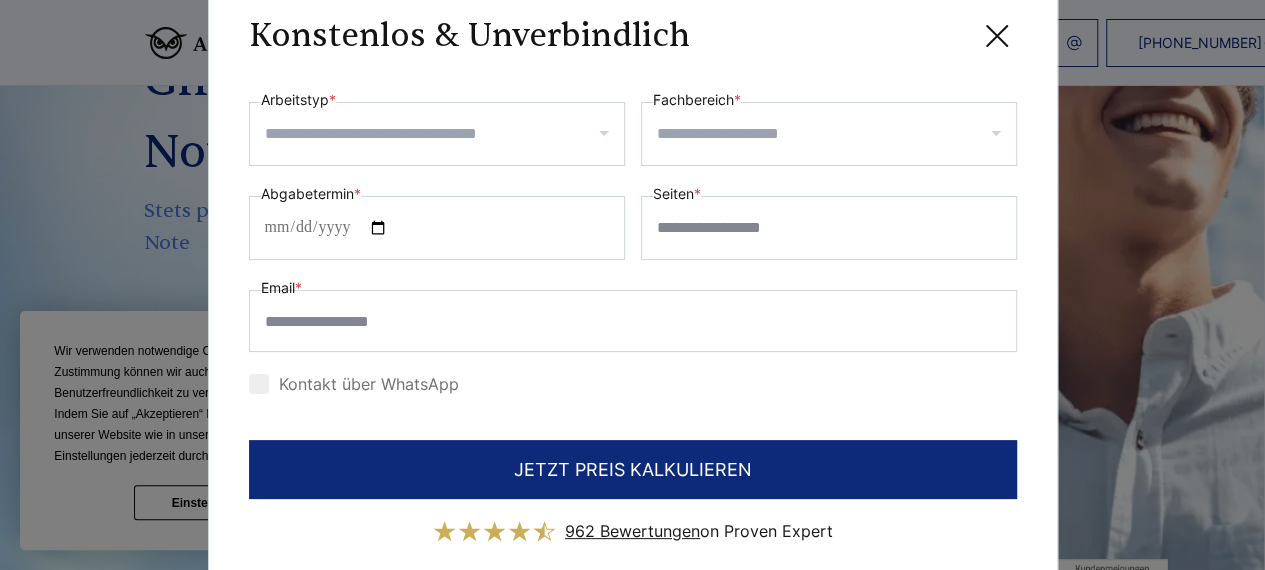 click on "Arbeitstyp  *" at bounding box center [444, 134] 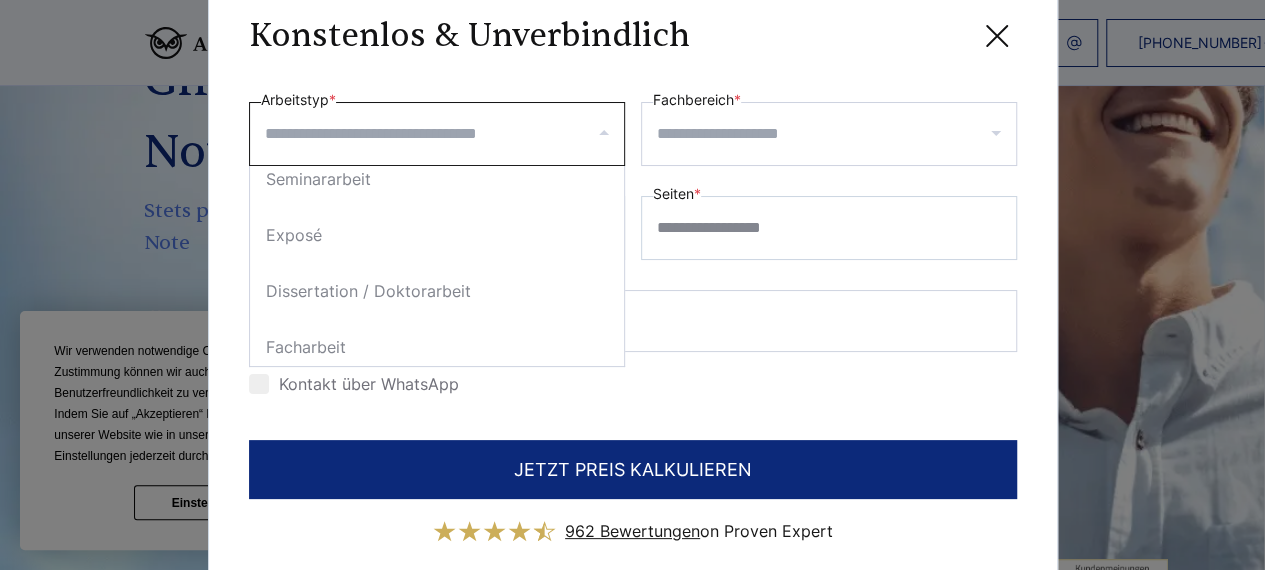 scroll, scrollTop: 0, scrollLeft: 0, axis: both 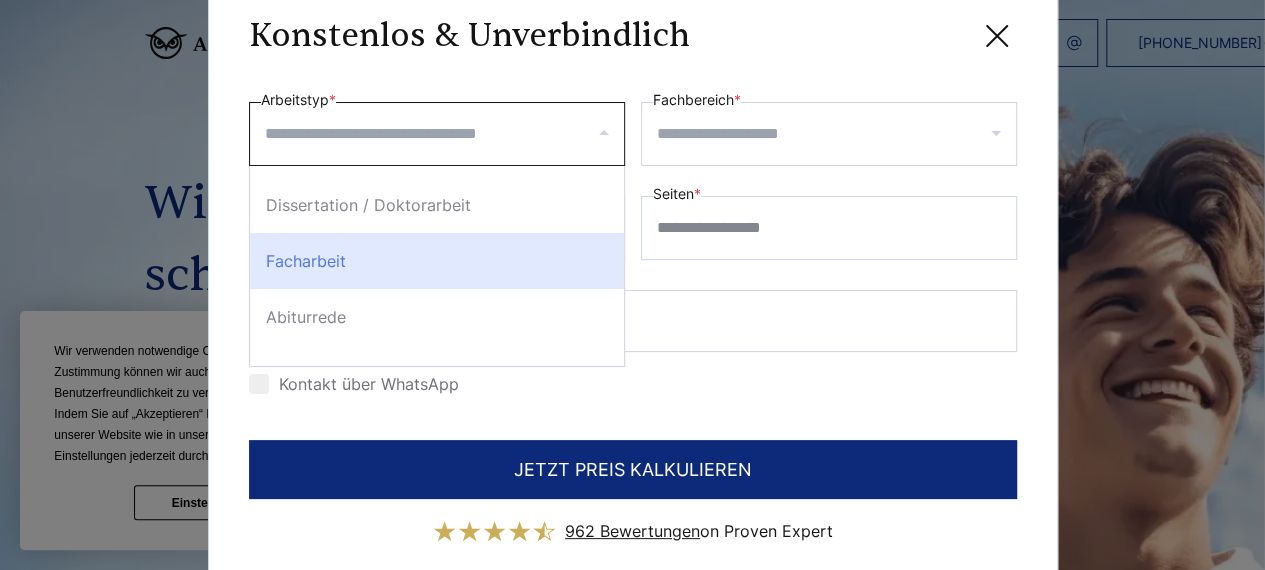 click on "Facharbeit" at bounding box center (437, 261) 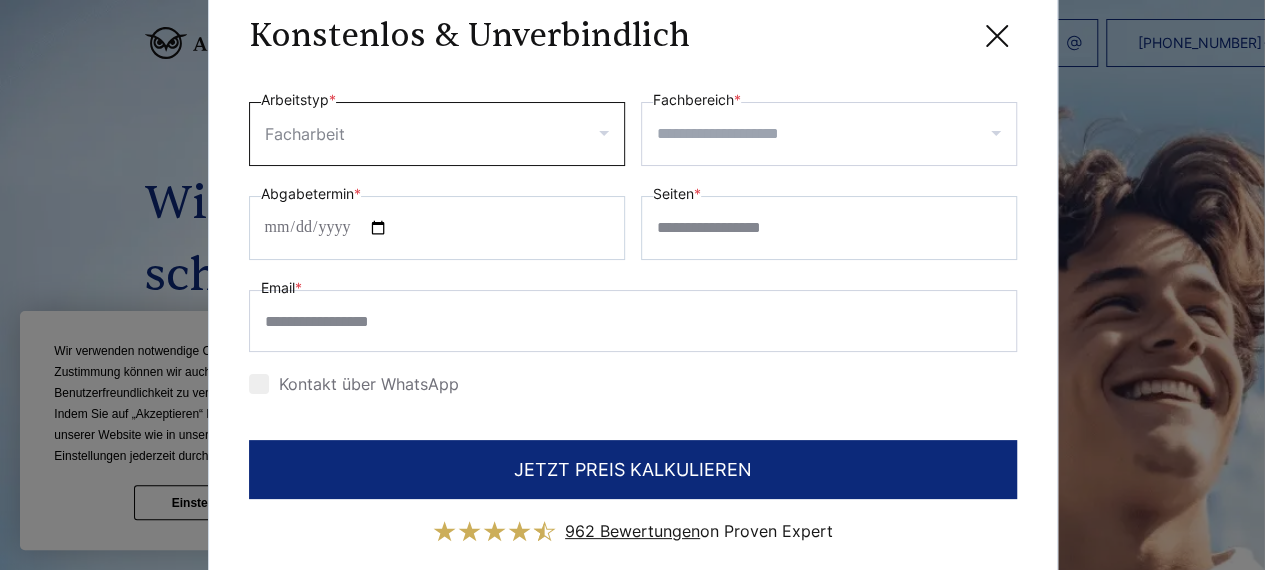 click on "Fachbereich  *" at bounding box center (836, 134) 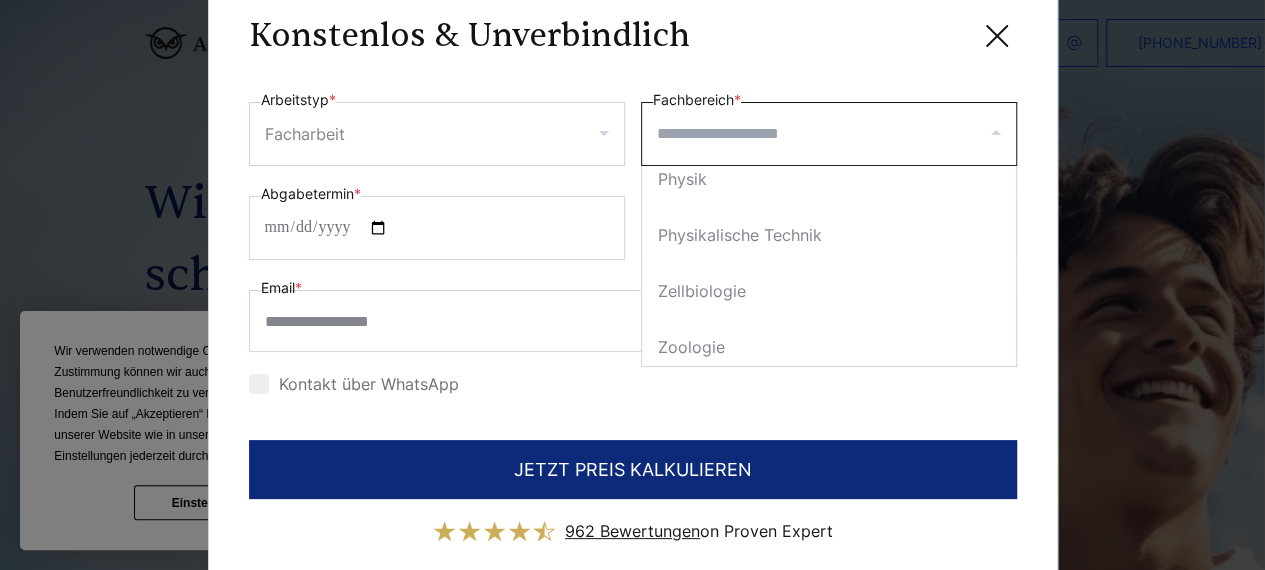 scroll, scrollTop: 2600, scrollLeft: 0, axis: vertical 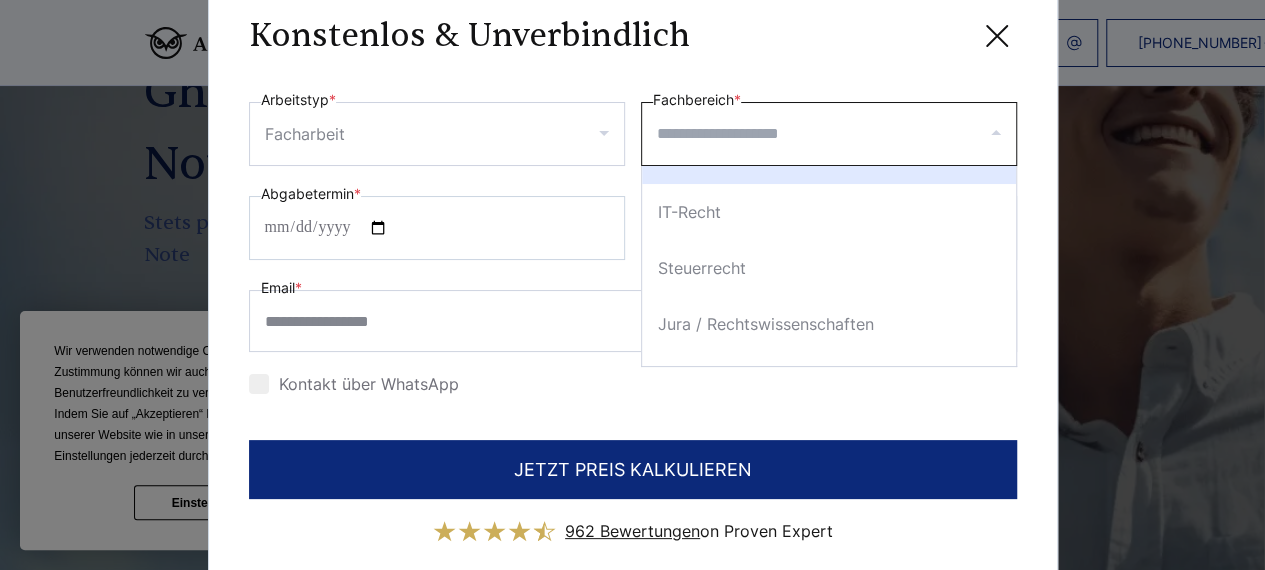 click on "Fachbereich  *" at bounding box center [836, 134] 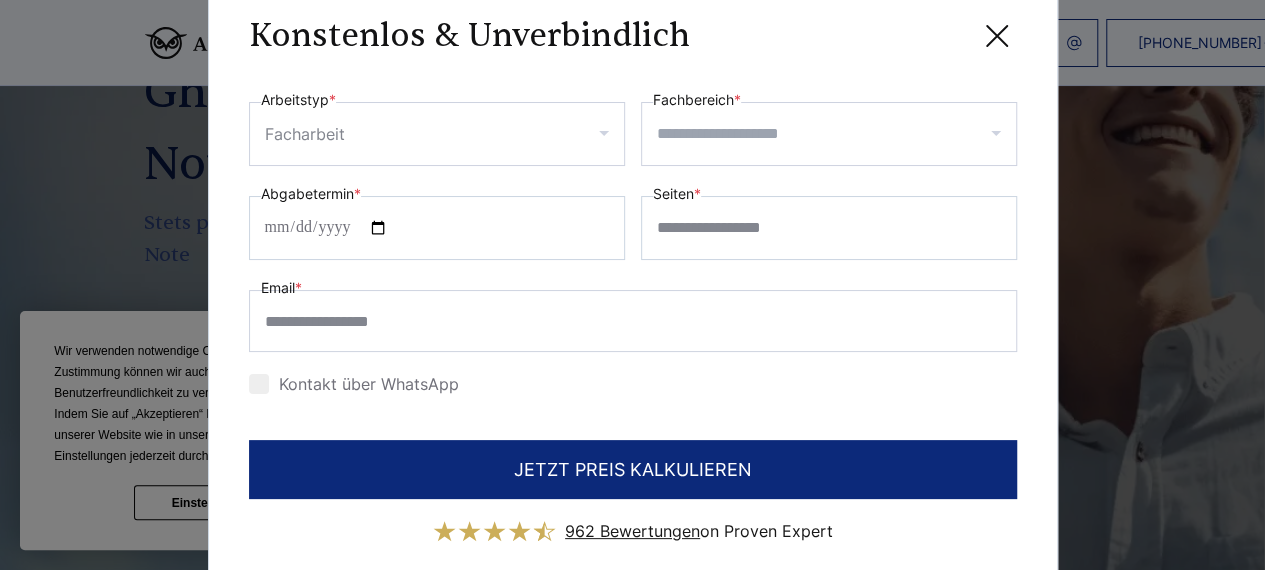 click on "Fachbereich  *" at bounding box center [836, 134] 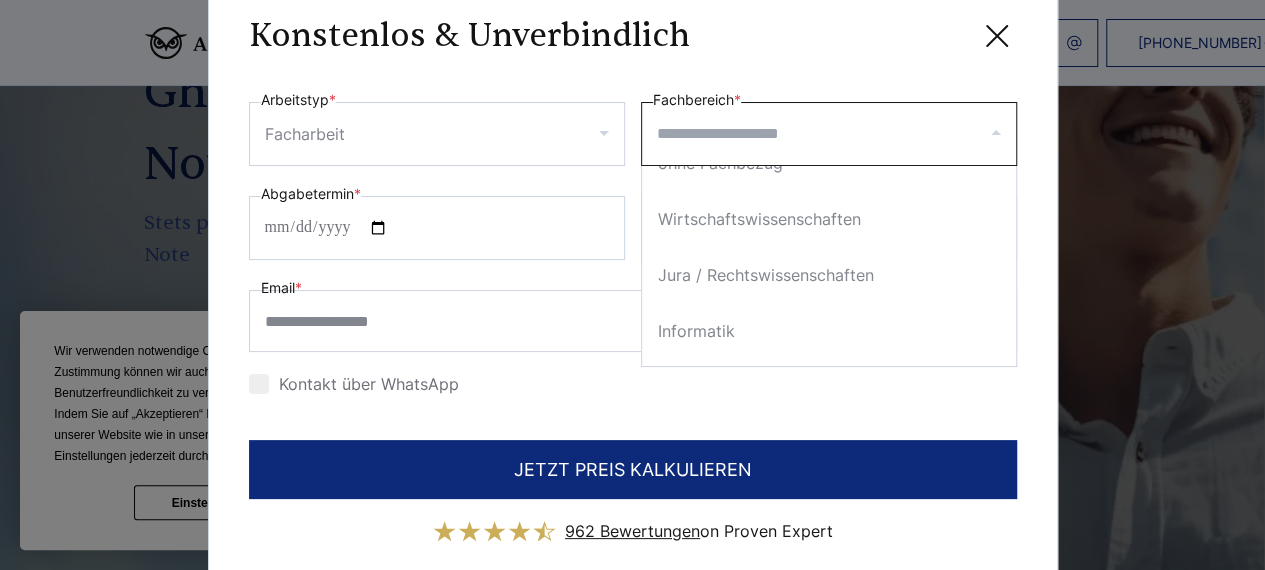 scroll, scrollTop: 0, scrollLeft: 0, axis: both 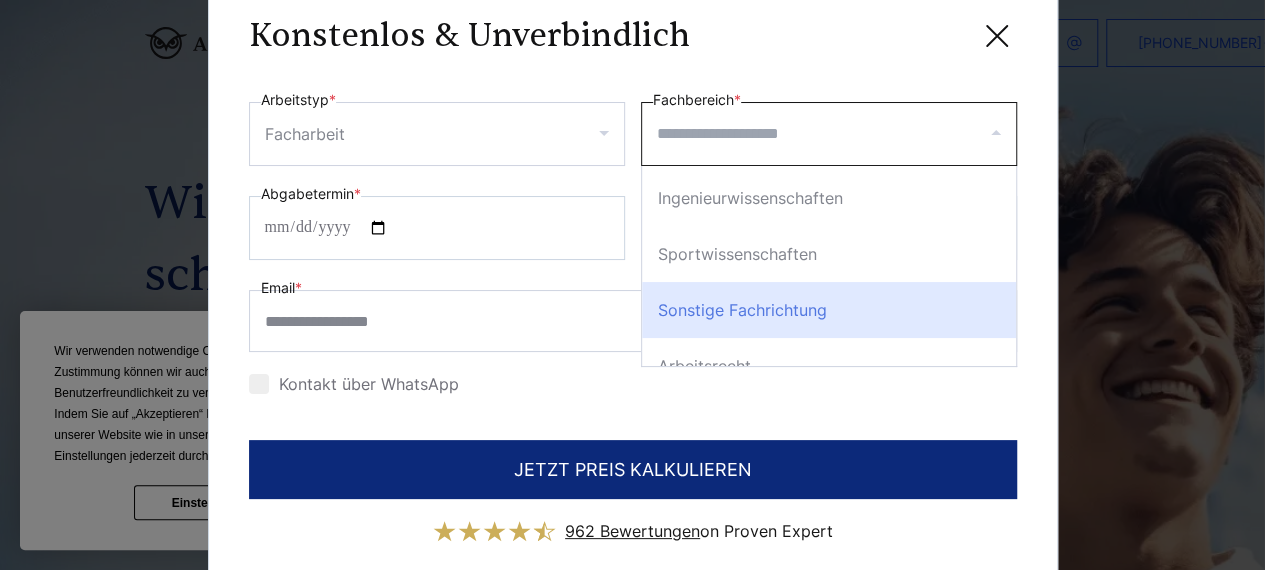 click on "Sonstige Fachrichtung" at bounding box center (829, 310) 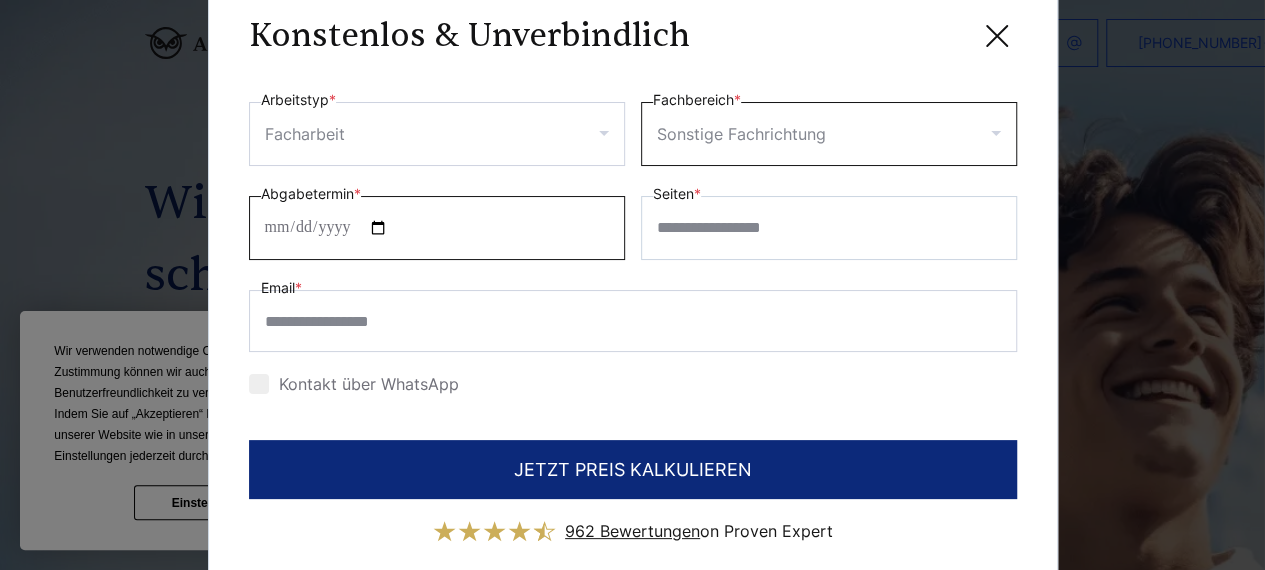 click on "Abgabetermin  *" at bounding box center [437, 228] 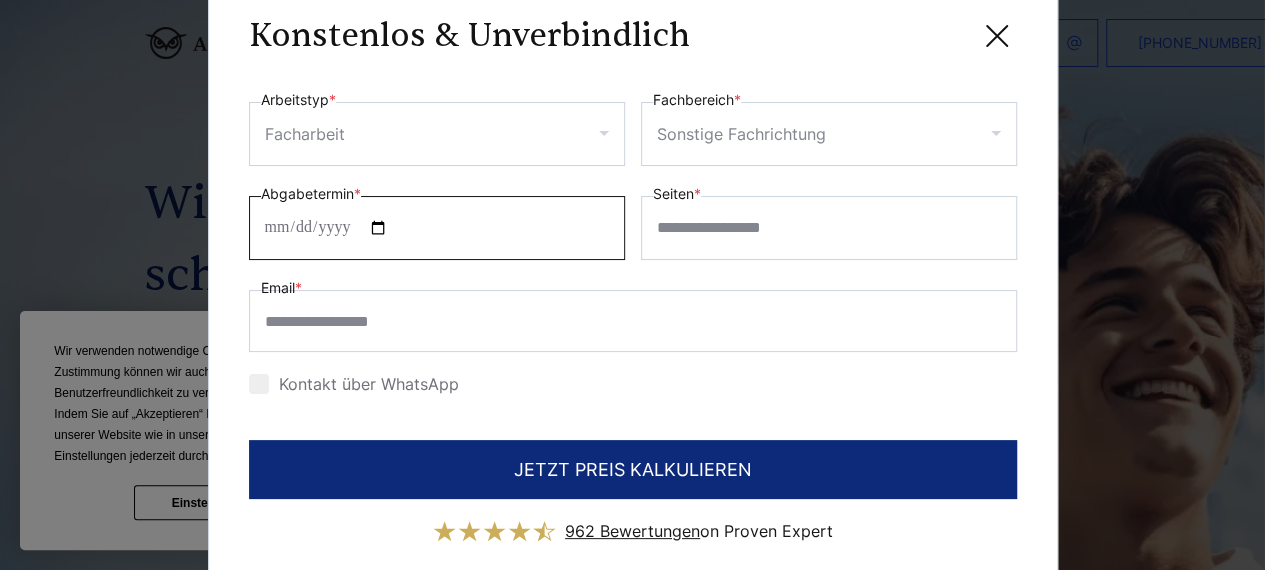 type on "**********" 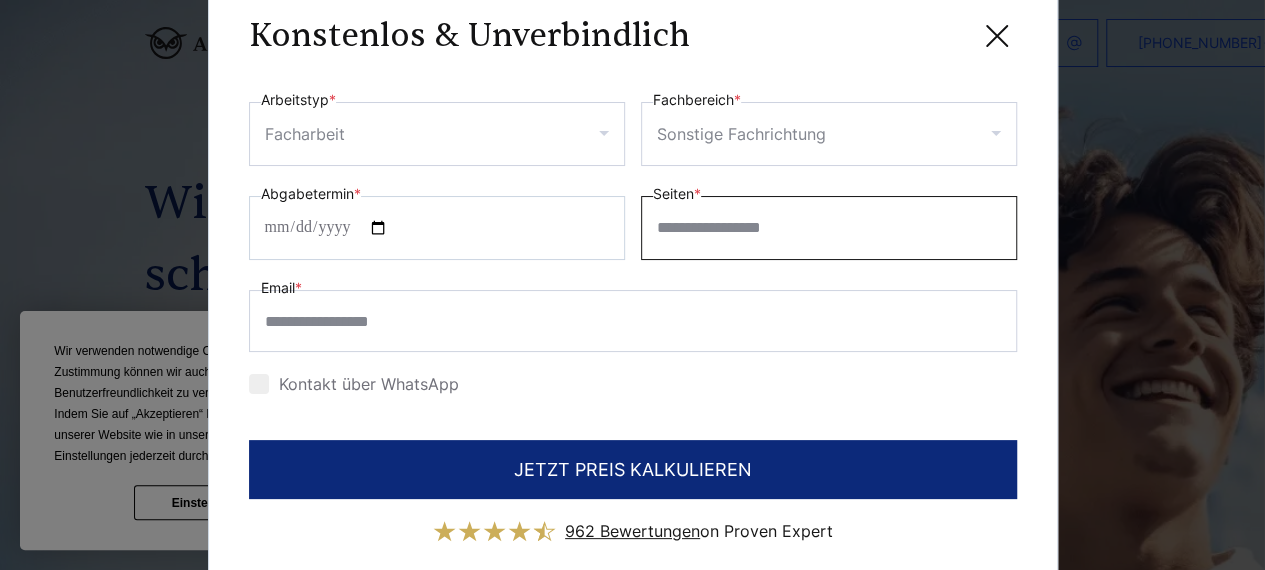 click on "Seiten  *" at bounding box center (829, 228) 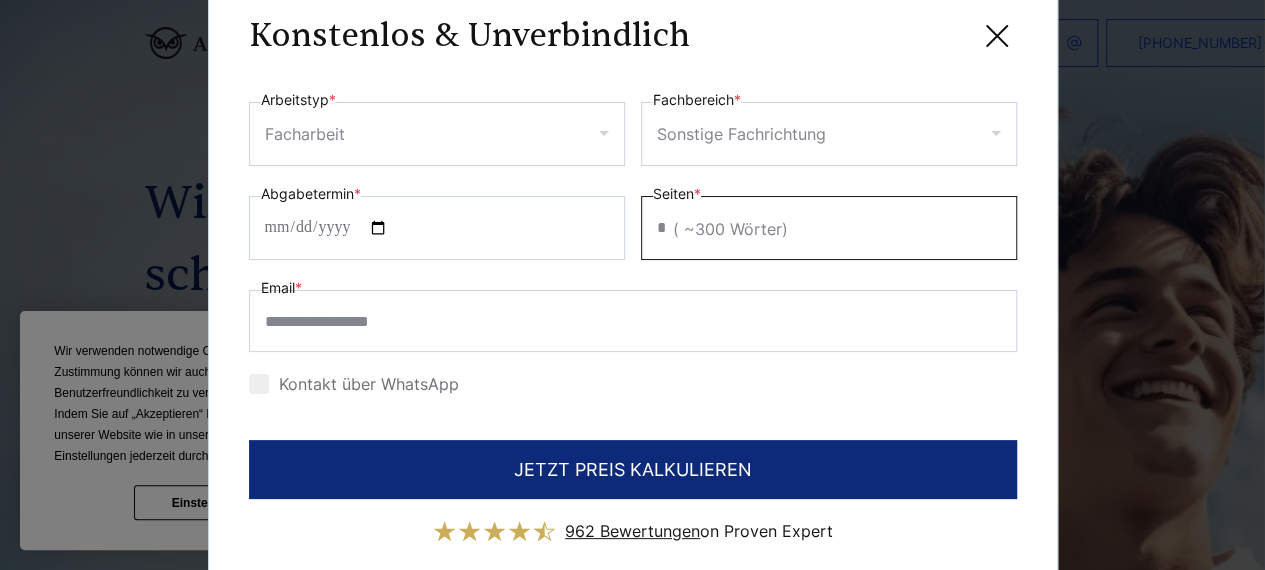 click on "*" at bounding box center [829, 228] 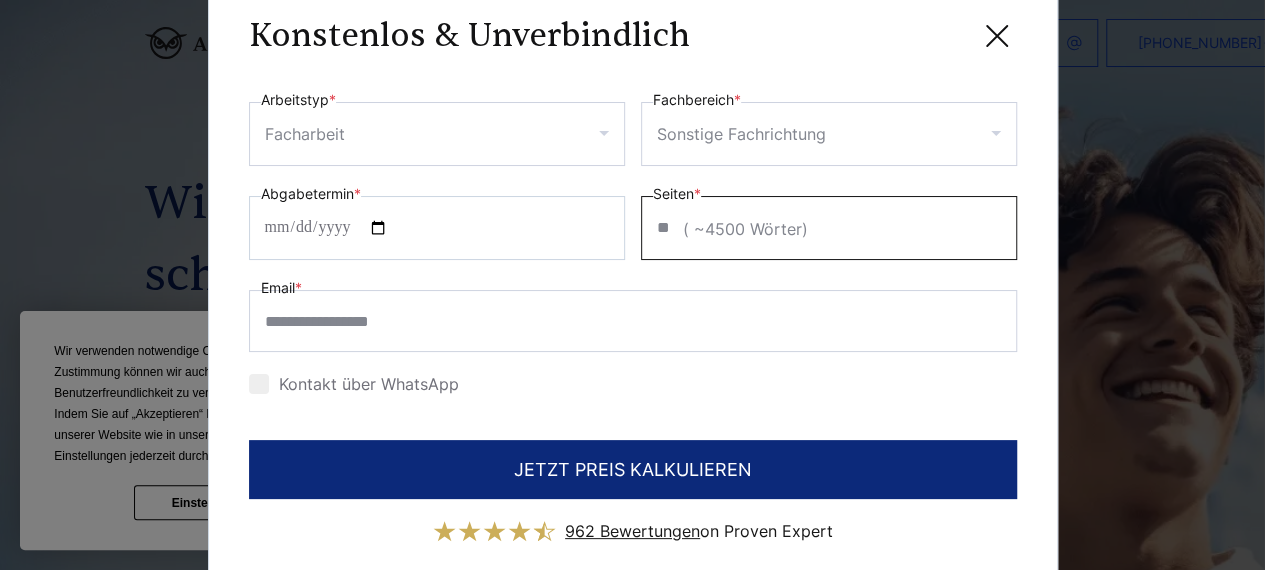 type on "**" 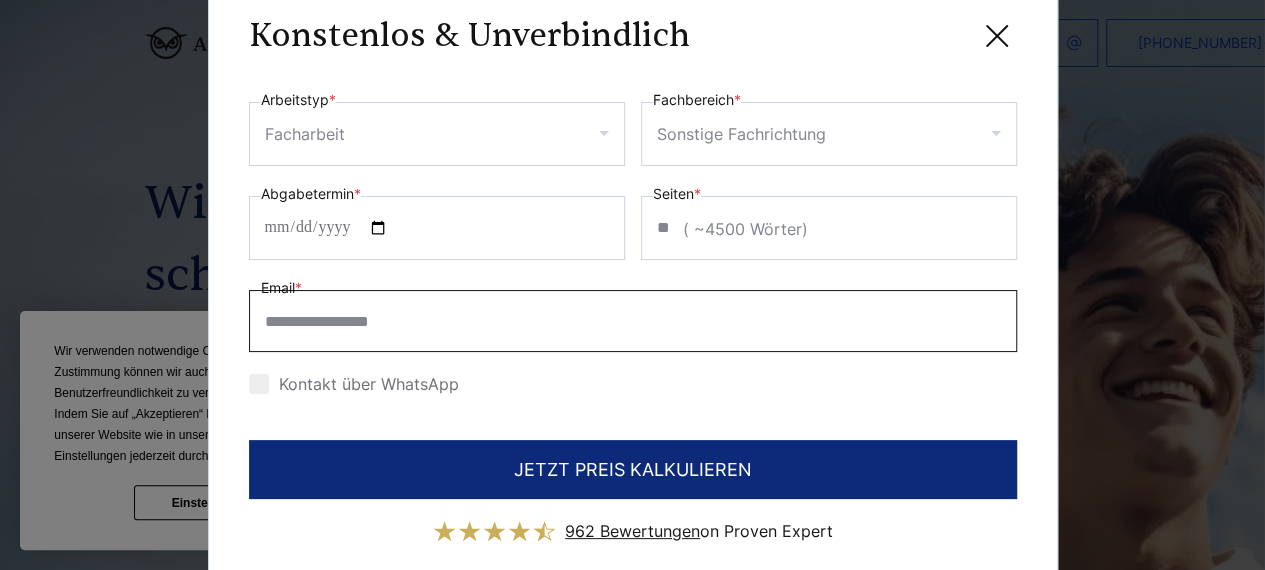 scroll, scrollTop: 1, scrollLeft: 0, axis: vertical 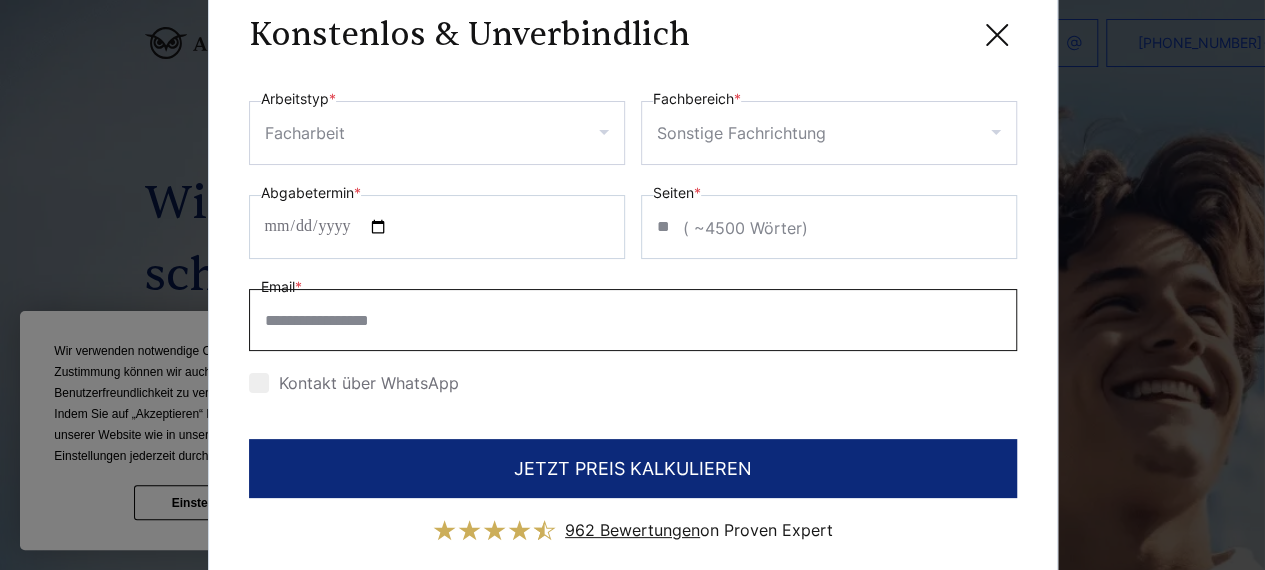 click on "Email  *" at bounding box center (633, 320) 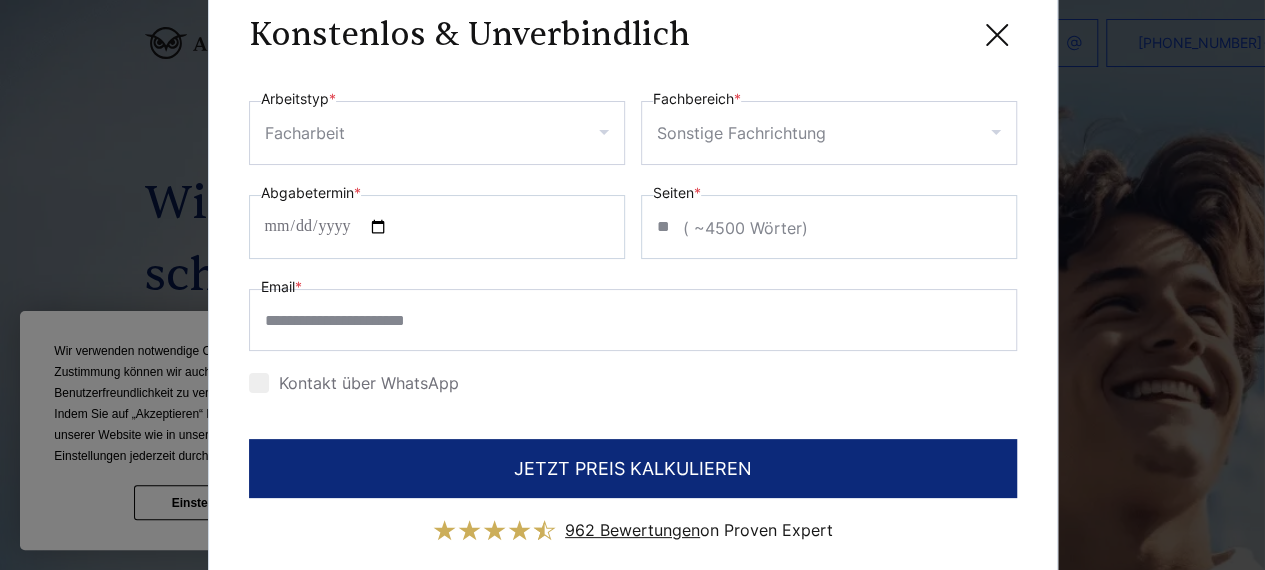 click at bounding box center (259, 383) 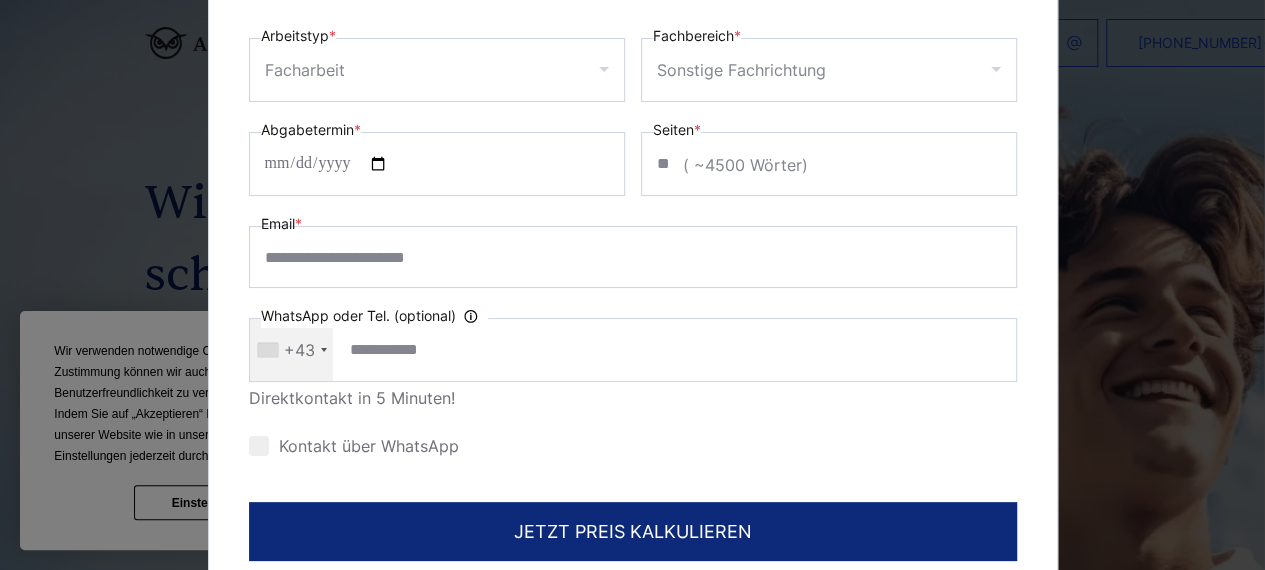 scroll, scrollTop: 0, scrollLeft: 0, axis: both 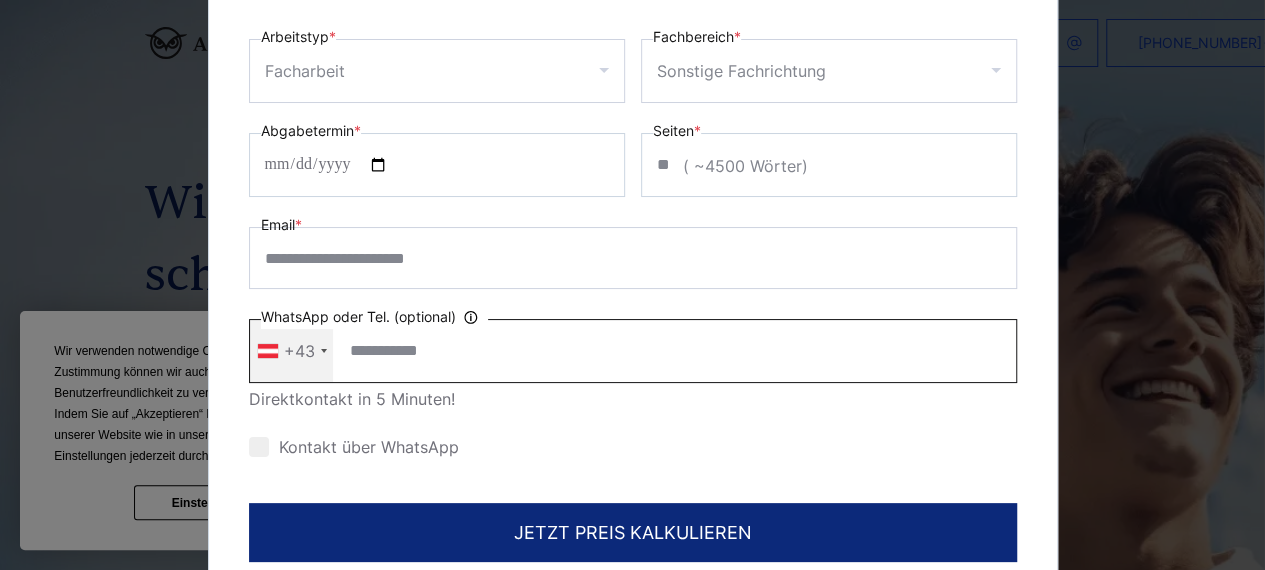 click on "WhatsApp oder Tel. (optional)
Ihre Daten werden nicht an Dritte weitergegeben" at bounding box center [633, 351] 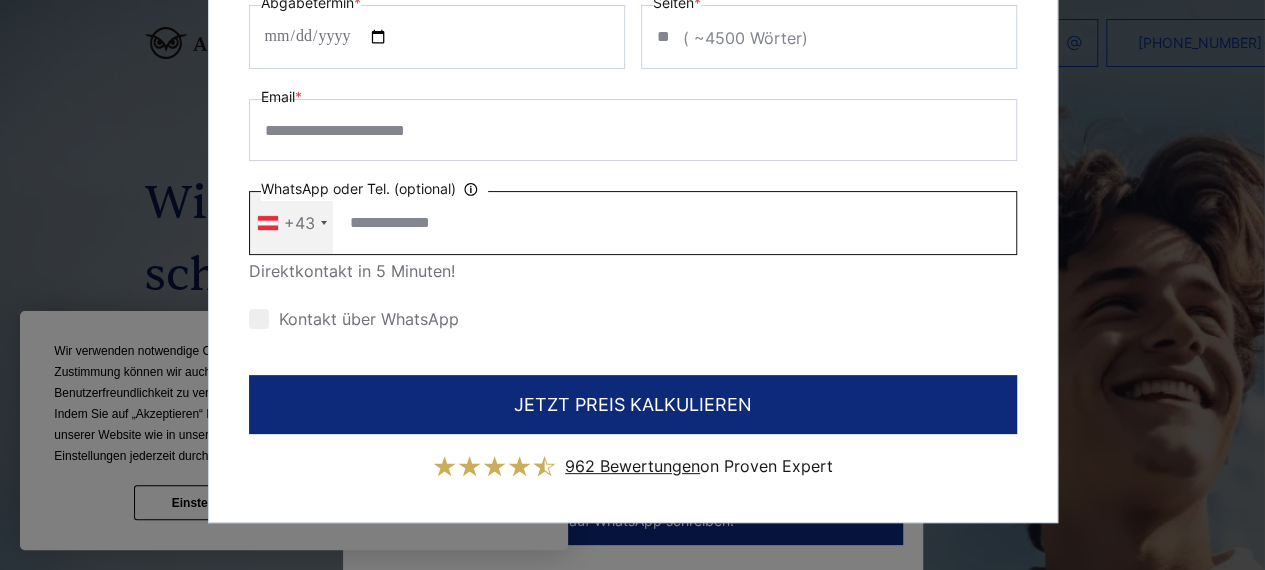 scroll, scrollTop: 160, scrollLeft: 0, axis: vertical 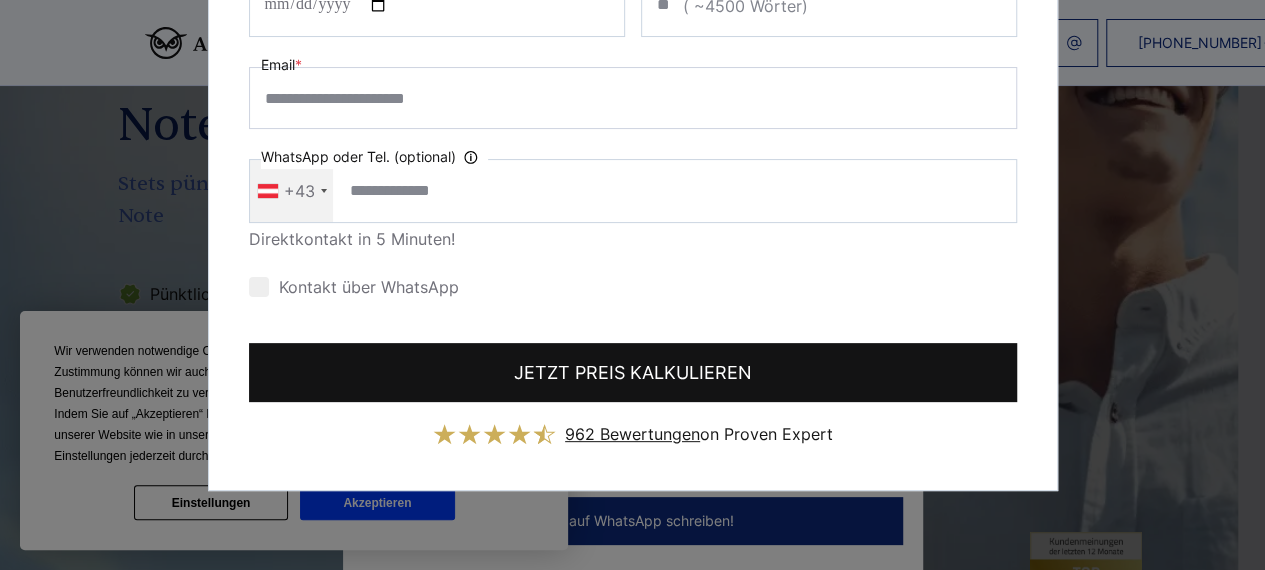 type on "**********" 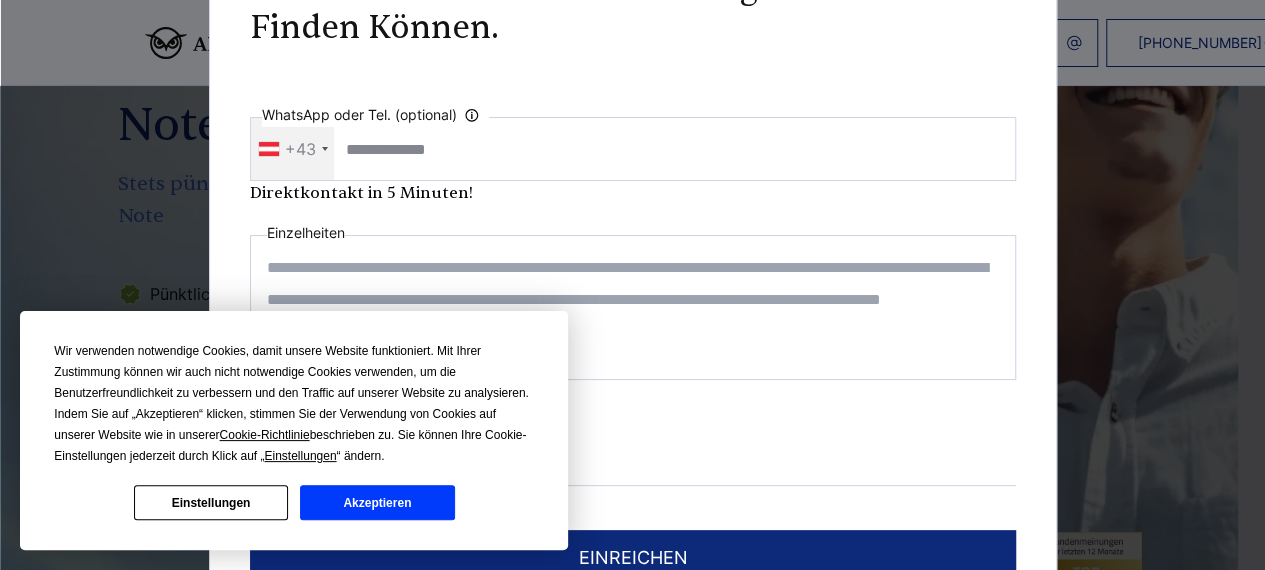 scroll, scrollTop: 0, scrollLeft: 0, axis: both 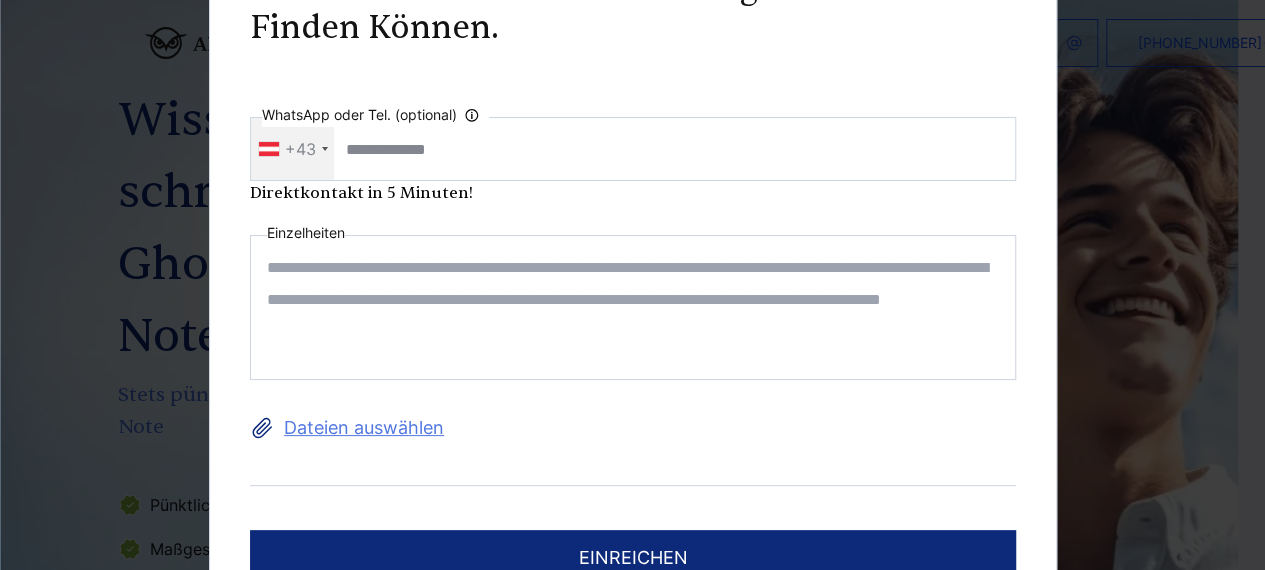 click at bounding box center (633, 307) 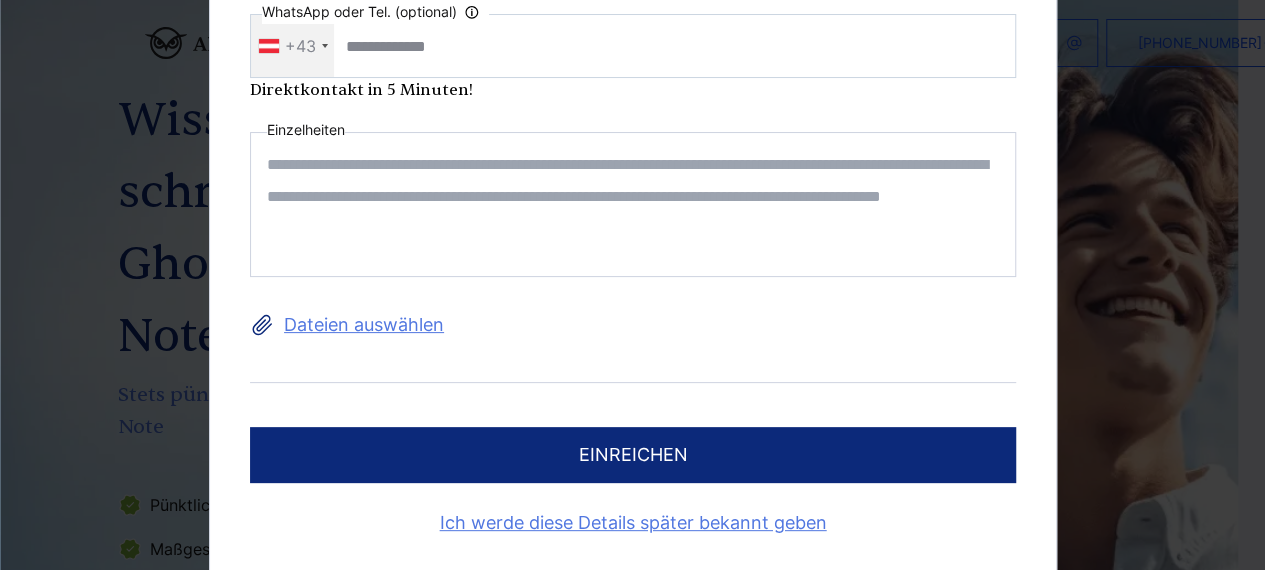 scroll, scrollTop: 27, scrollLeft: 0, axis: vertical 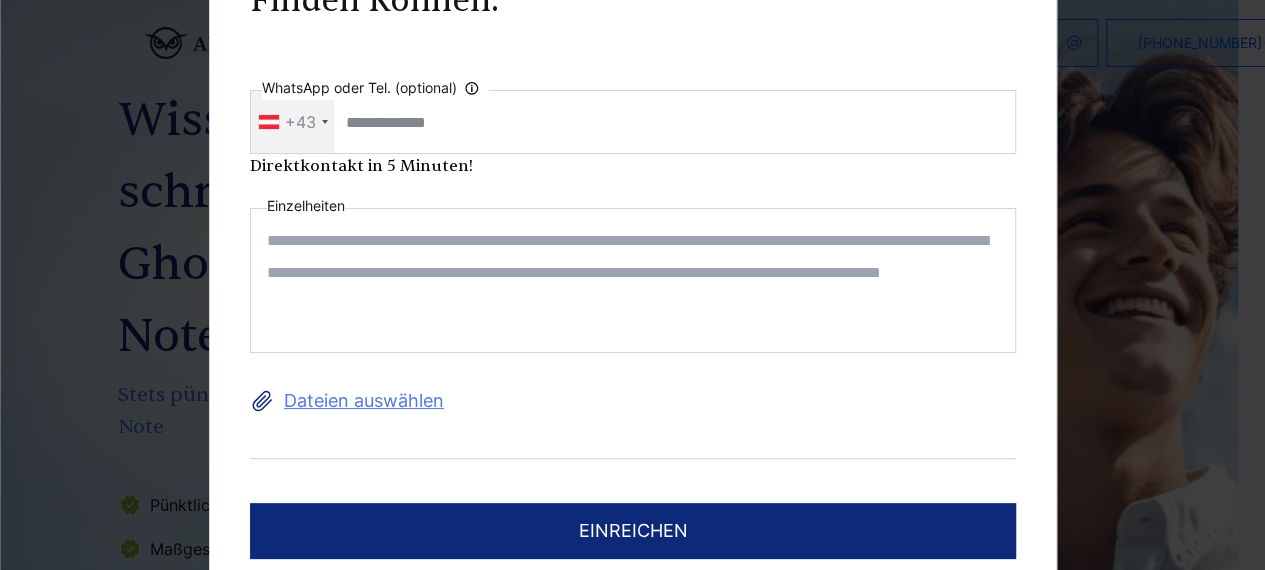 click on "Dateien auswählen" at bounding box center [633, 401] 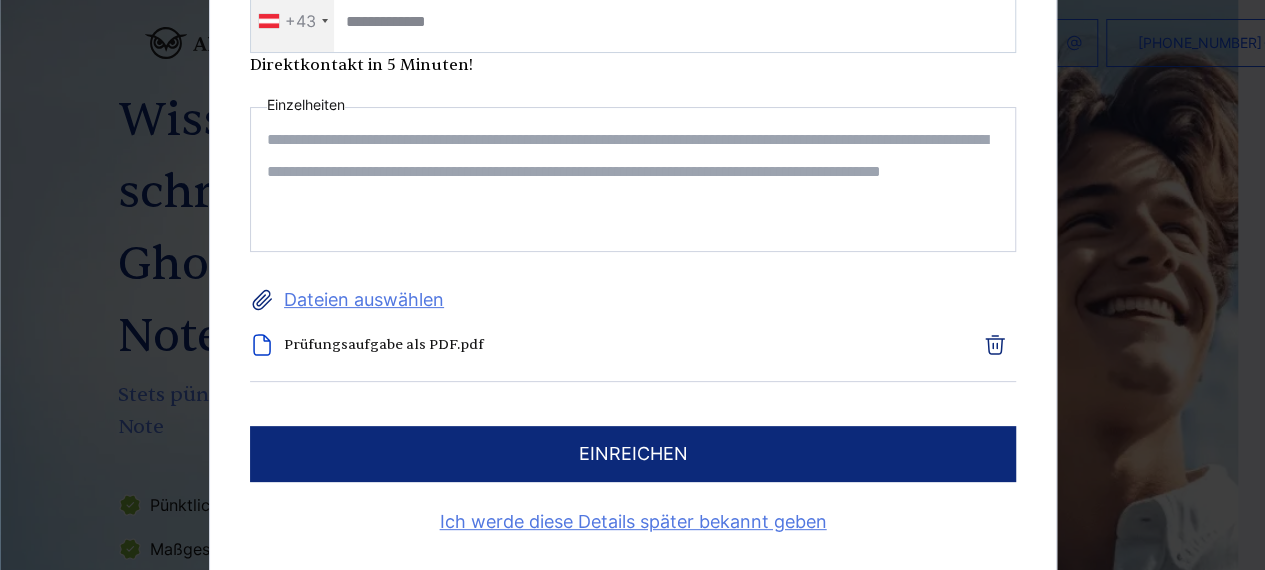 scroll, scrollTop: 0, scrollLeft: 0, axis: both 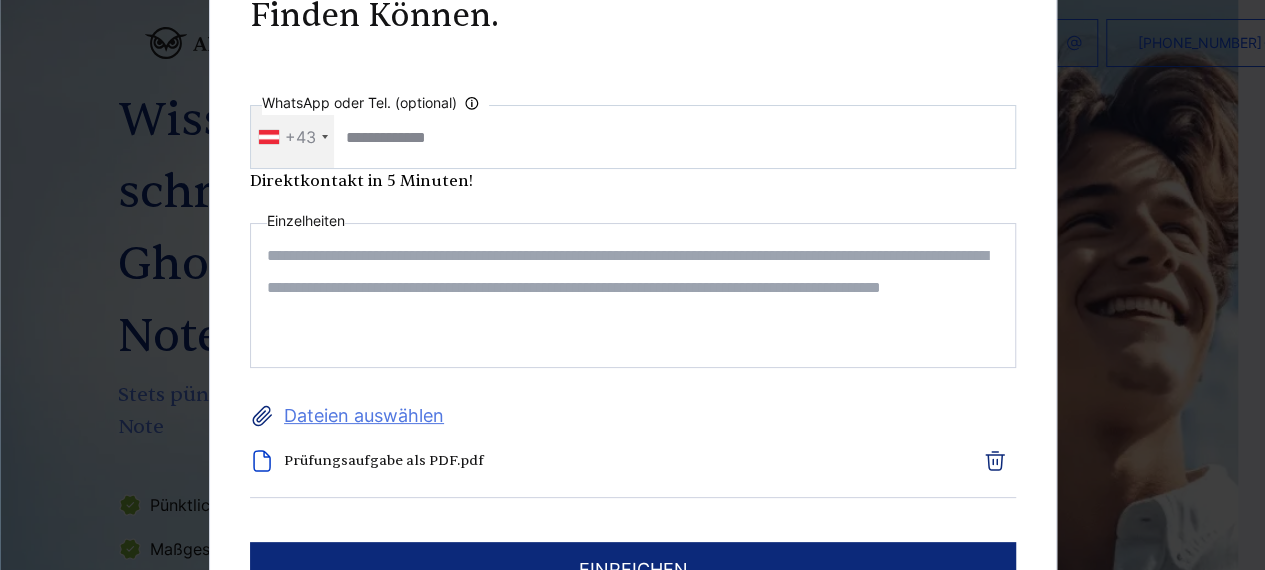 click at bounding box center (633, 295) 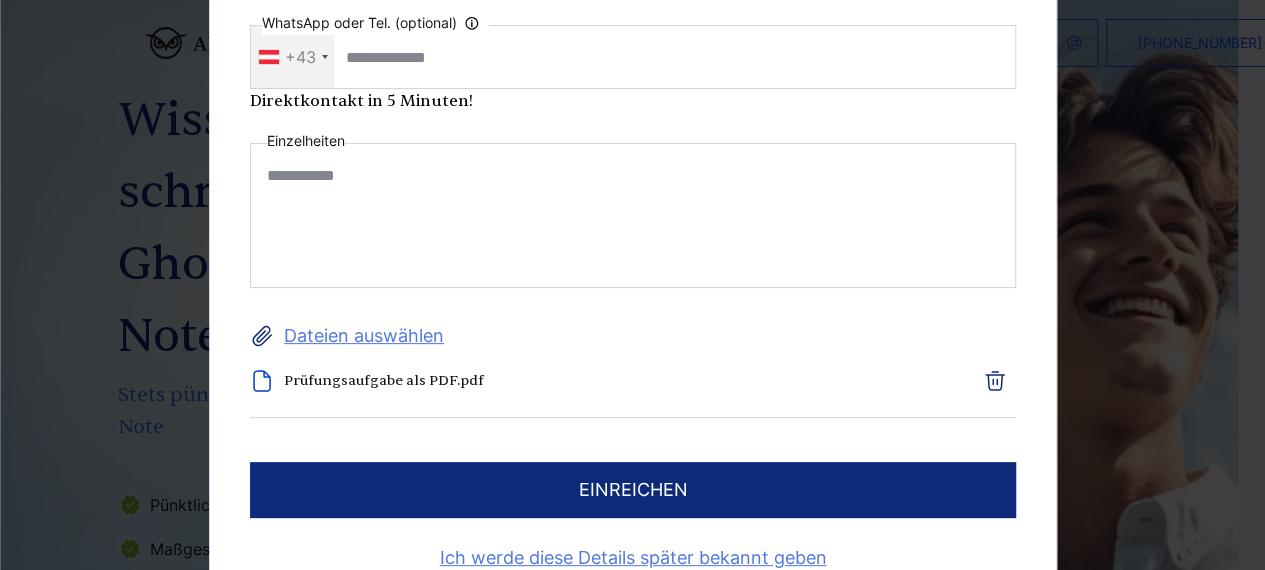 scroll, scrollTop: 116, scrollLeft: 0, axis: vertical 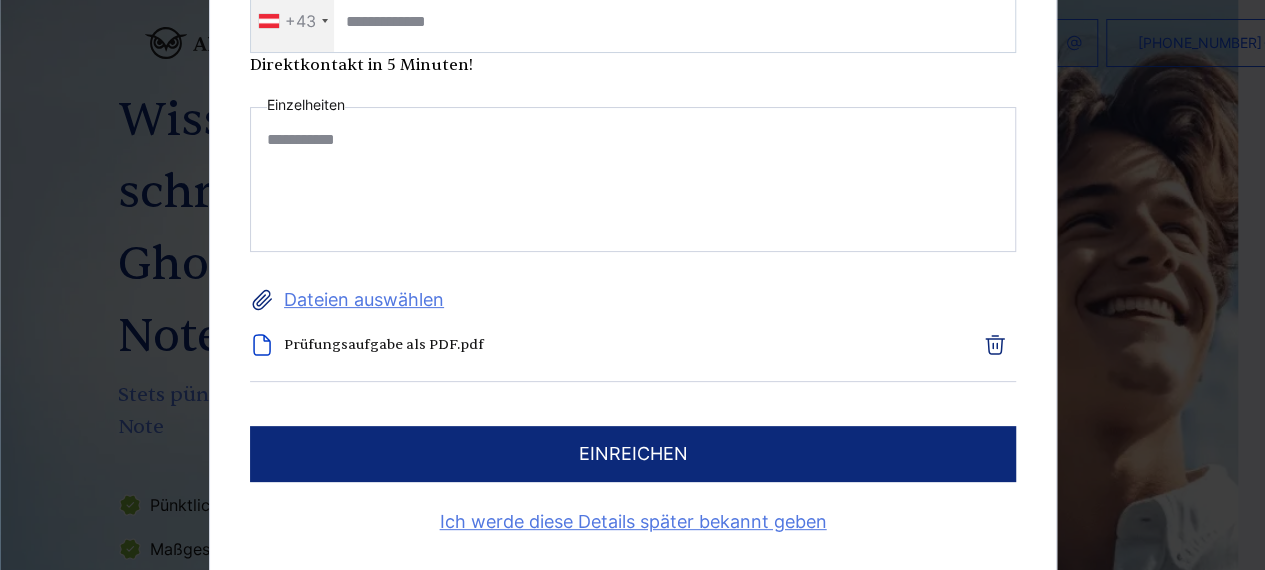 type on "**********" 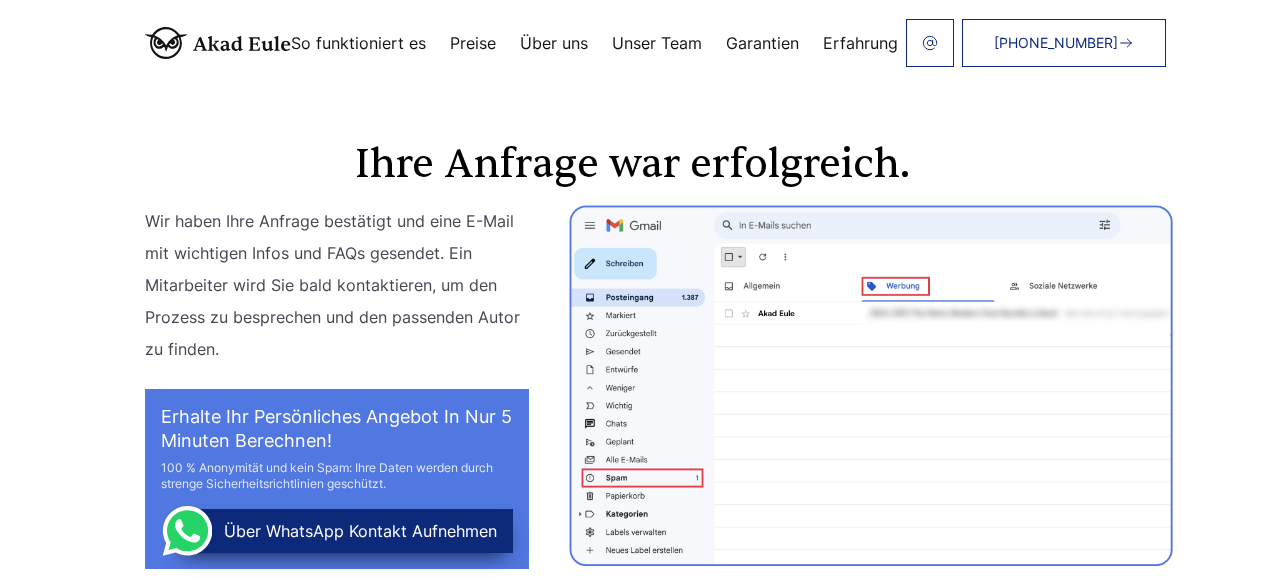 scroll, scrollTop: 0, scrollLeft: 0, axis: both 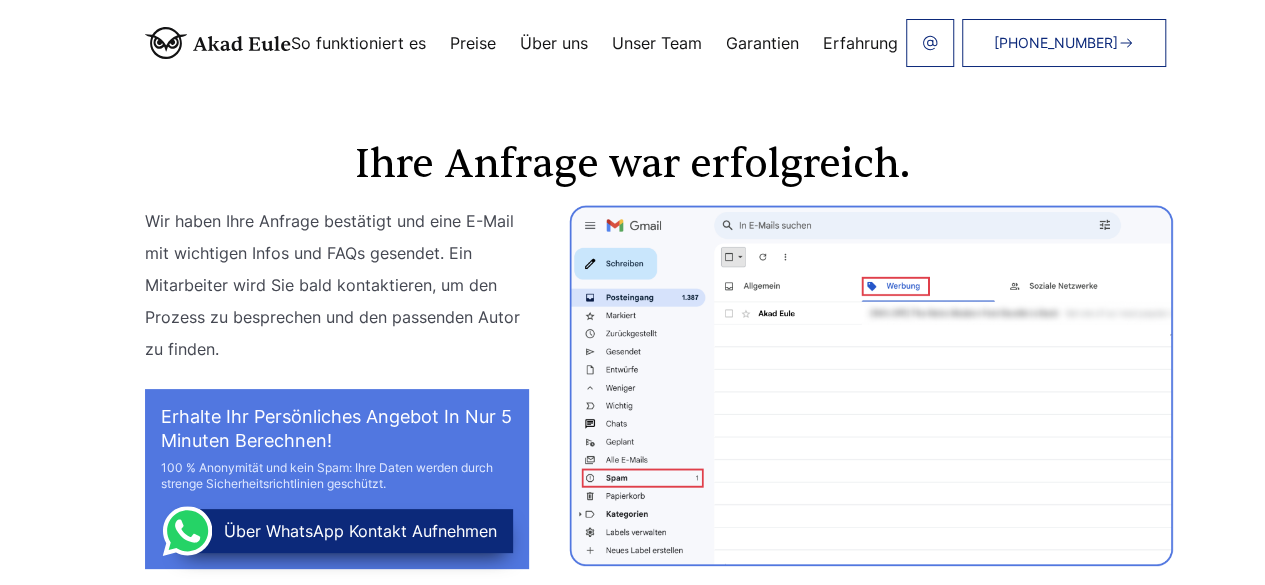 click on "Preise" at bounding box center (473, 43) 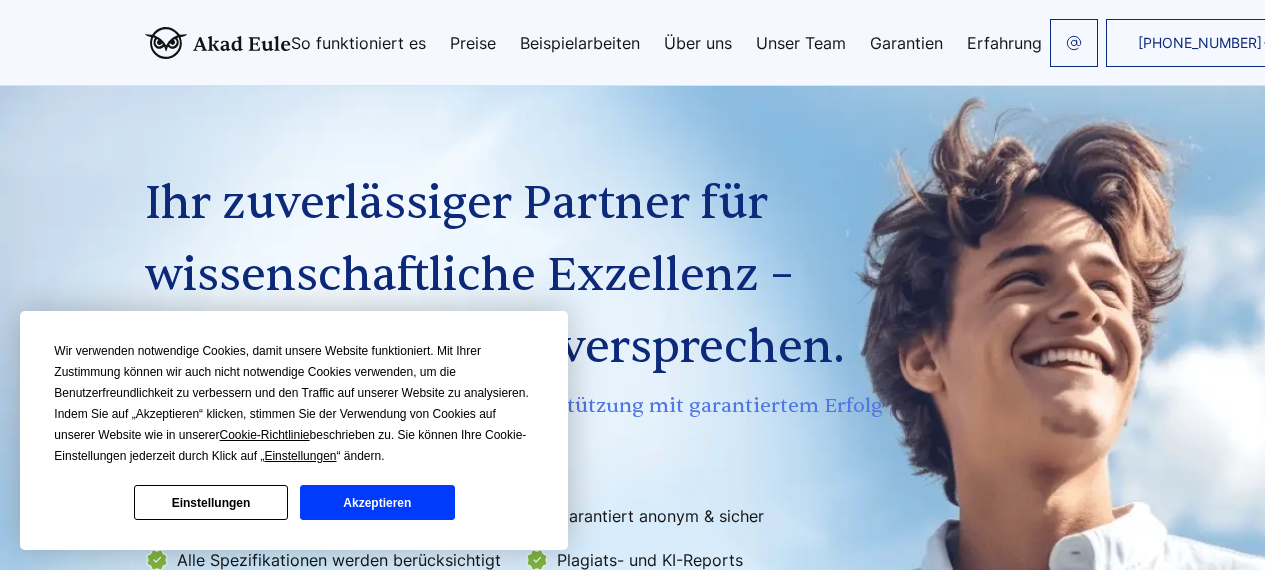 scroll, scrollTop: 3445, scrollLeft: 0, axis: vertical 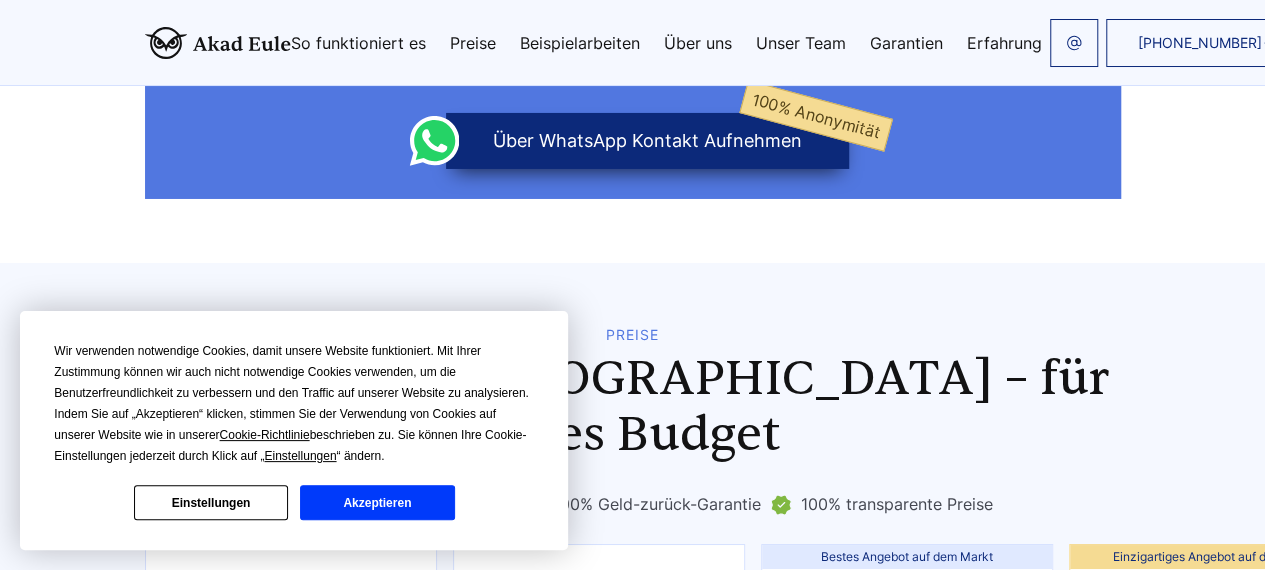 click on "Akzeptieren" at bounding box center (377, 502) 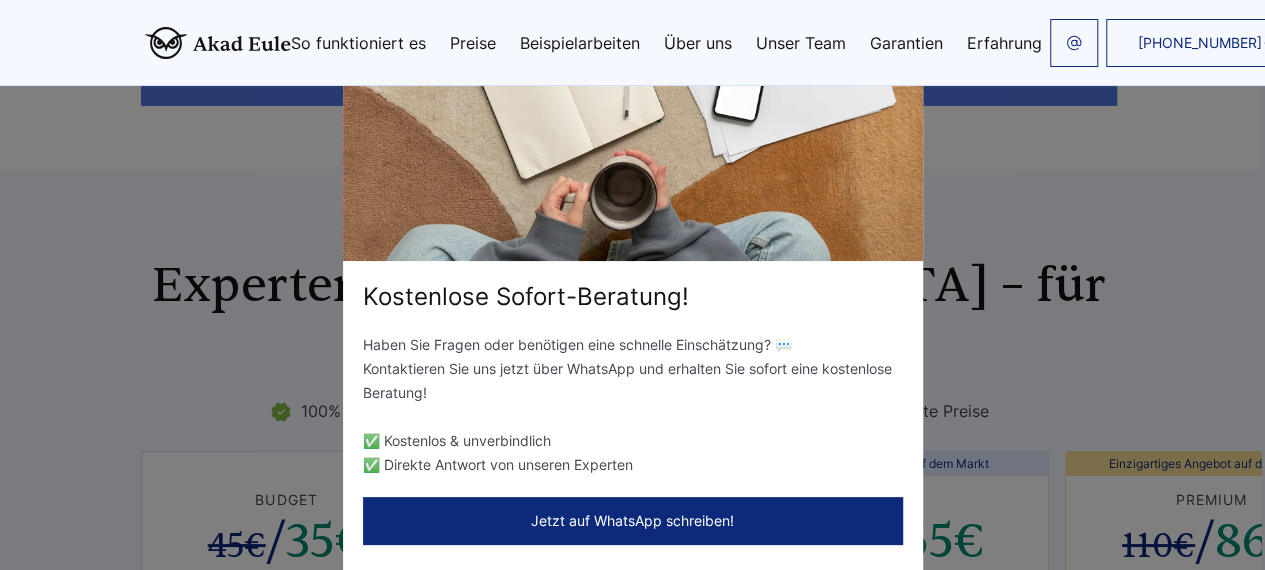 scroll, scrollTop: 3535, scrollLeft: 5, axis: both 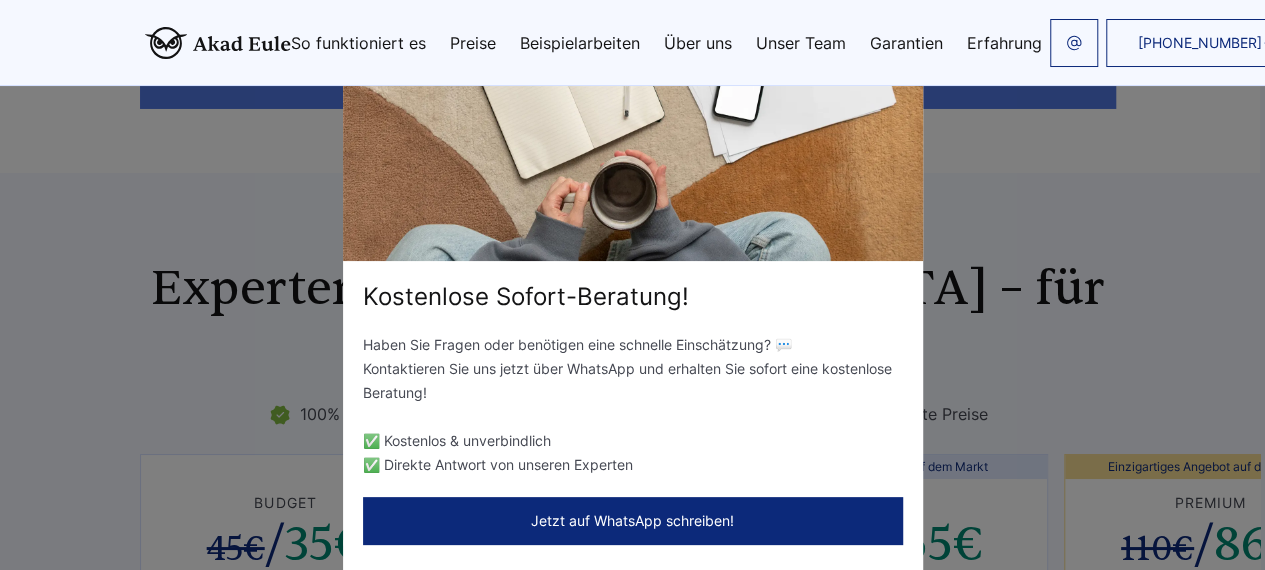 click on "Kostenlose Sofort-Beratung!
Haben Sie Fragen oder benötigen eine schnelle Einschätzung? 💬
Kontaktieren
Sie uns jetzt über WhatsApp und erhalten Sie sofort eine kostenlose Beratung!
✅ Kostenlos & unverbindlich
✅ Direkte Antwort von unseren Experten
Jetzt
auf
WhatsApp schreiben!" at bounding box center (632, 285) 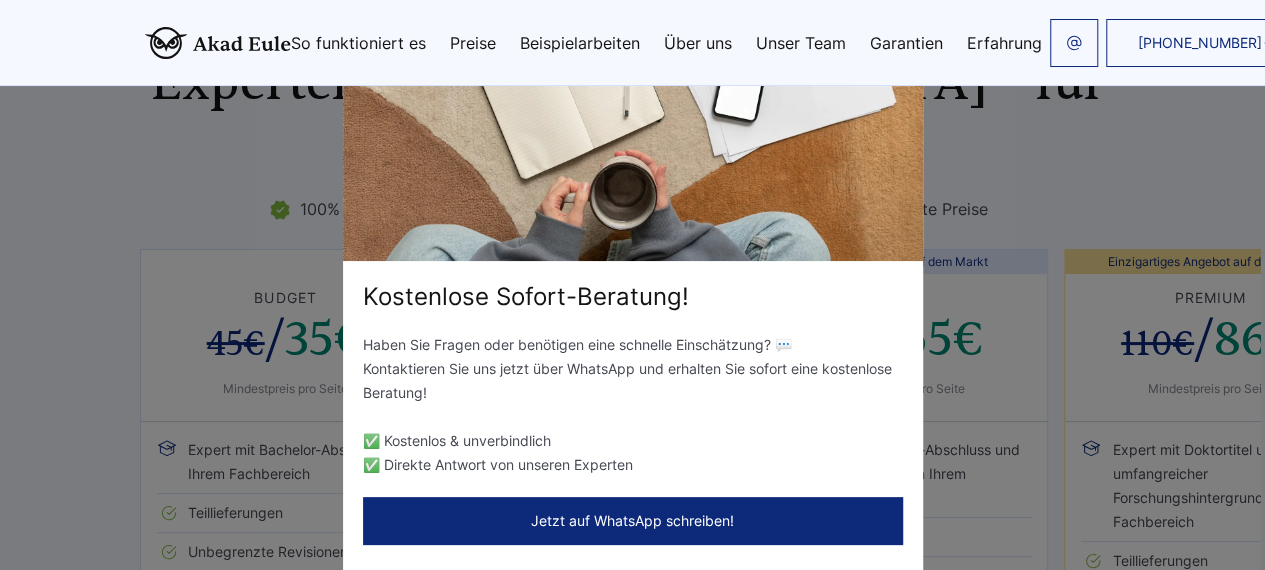 scroll, scrollTop: 3733, scrollLeft: 5, axis: both 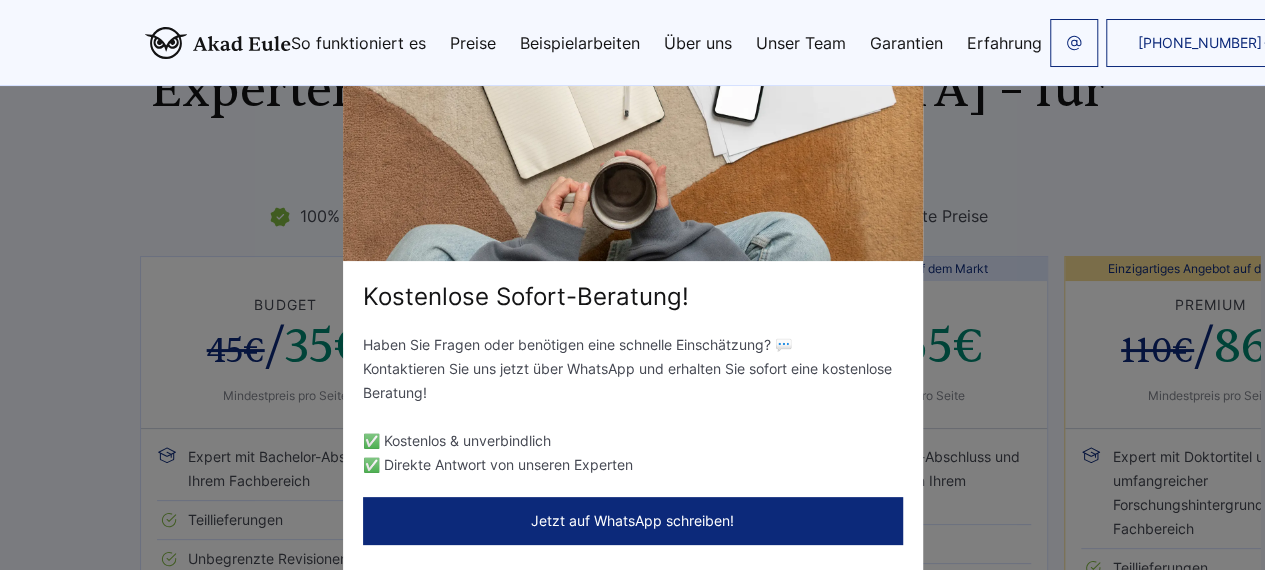 click on "Kostenlose Sofort-Beratung!
Haben Sie Fragen oder benötigen eine schnelle Einschätzung? 💬
Kontaktieren
Sie uns jetzt über WhatsApp und erhalten Sie sofort eine kostenlose Beratung!
✅ Kostenlos & unverbindlich
✅ Direkte Antwort von unseren Experten
Jetzt
auf
WhatsApp schreiben!" at bounding box center [632, 285] 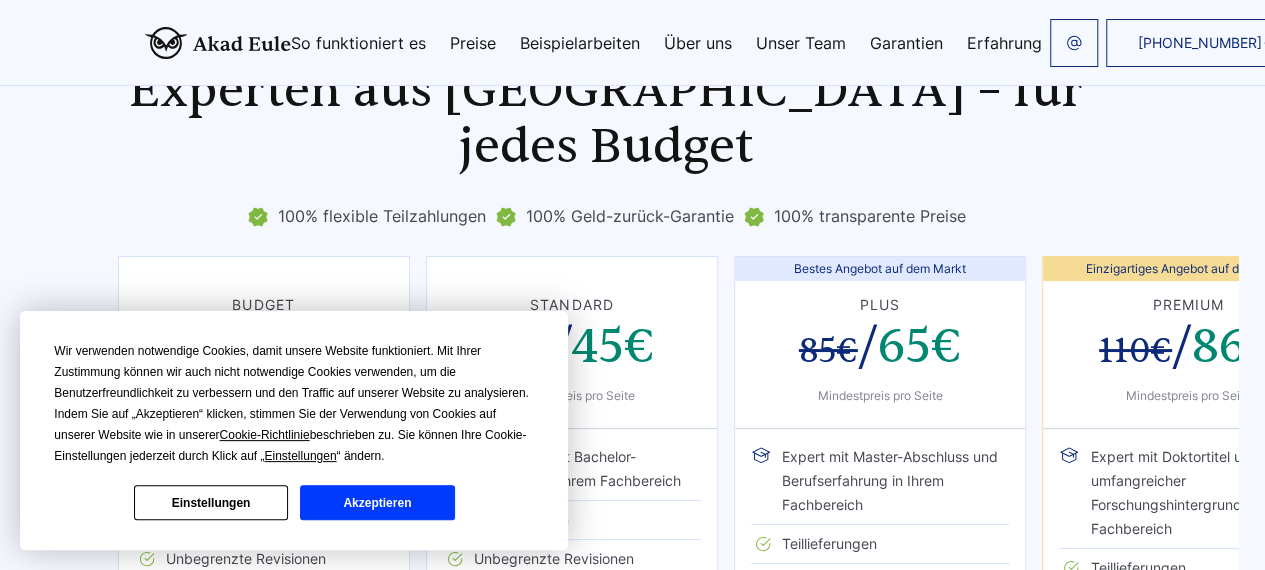 scroll, scrollTop: 3709, scrollLeft: 35, axis: both 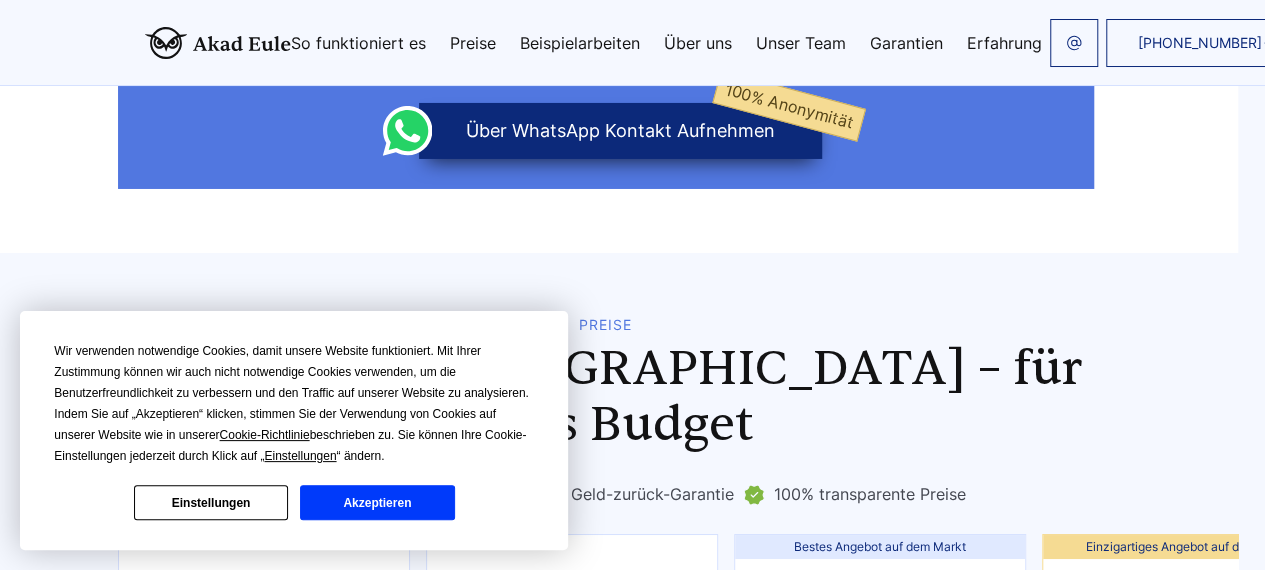 click on "Akzeptieren" at bounding box center [377, 502] 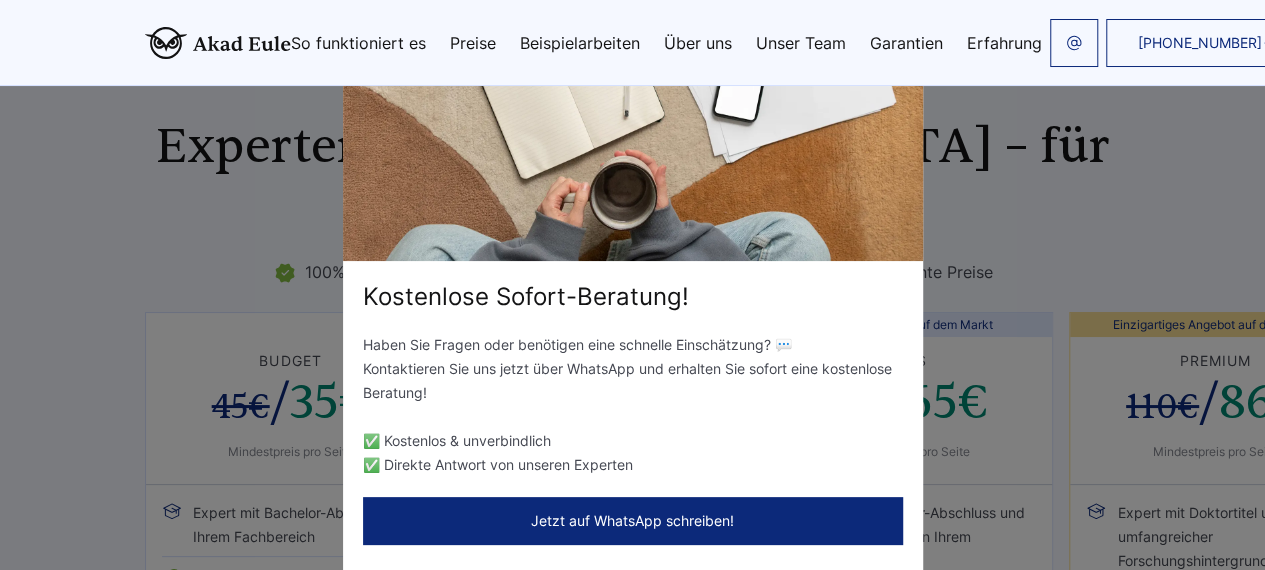 scroll, scrollTop: 3674, scrollLeft: 0, axis: vertical 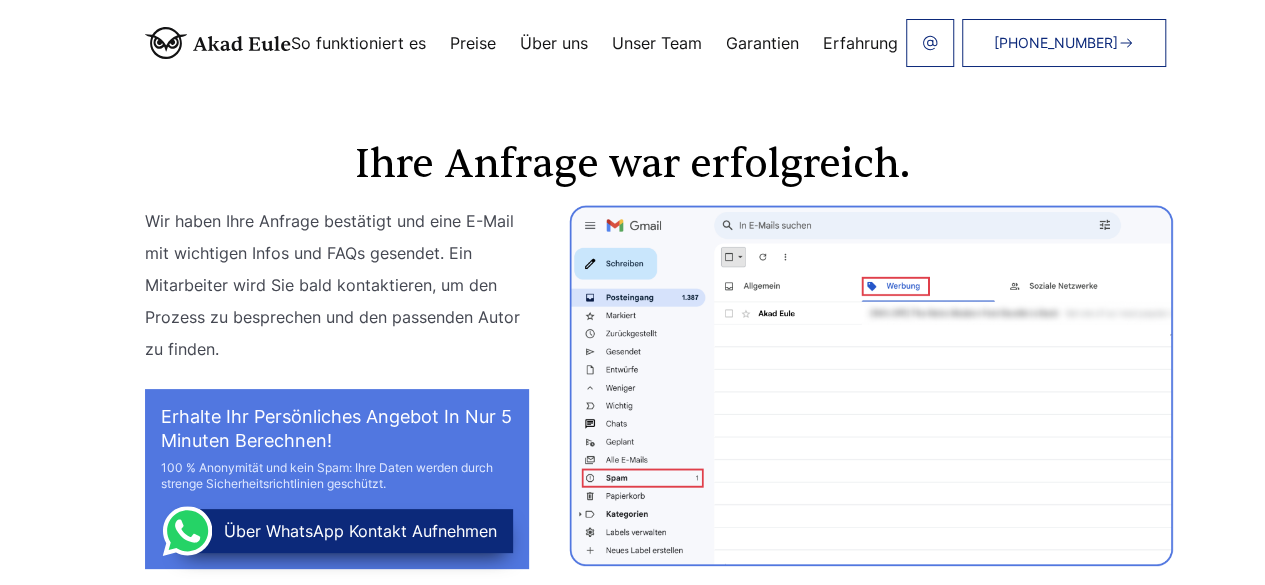 click on "Preise" at bounding box center (473, 43) 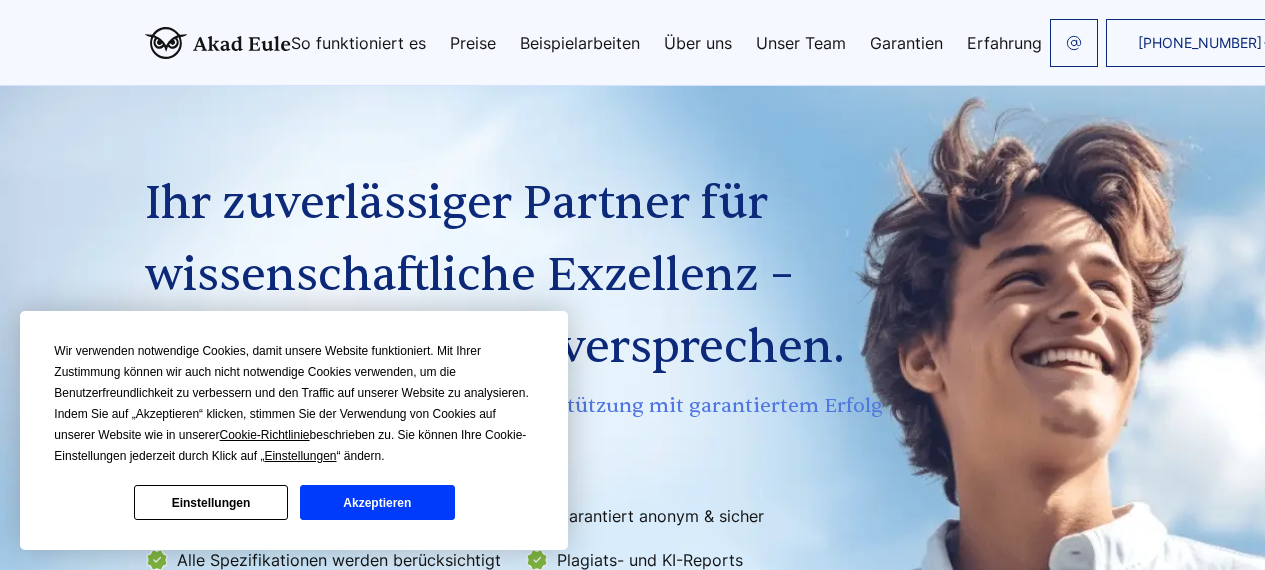 scroll, scrollTop: 3445, scrollLeft: 0, axis: vertical 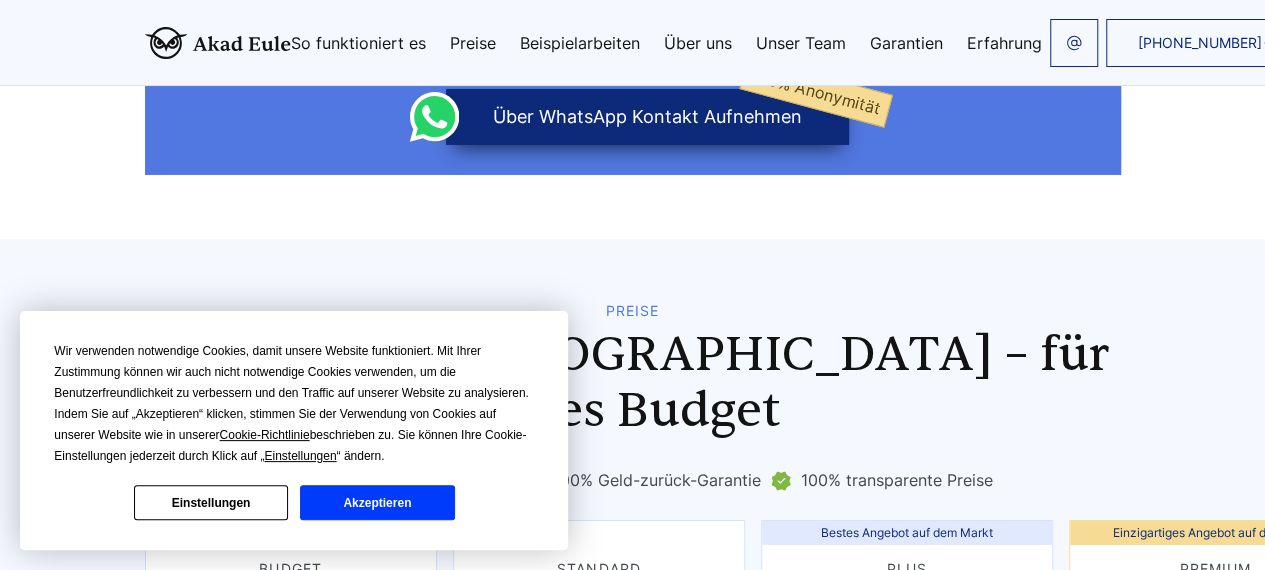 click on "[PHONE_NUMBER]
Jetzt anfragen
So funktioniert es
Preise
Beispielarbeiten" at bounding box center [779, 43] 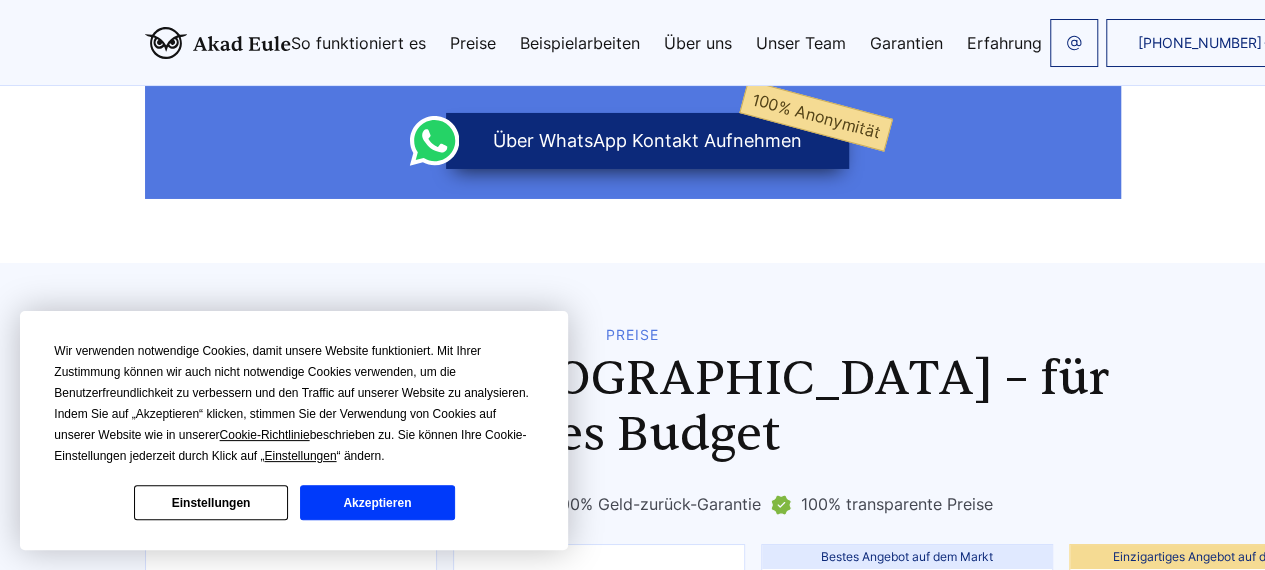 scroll, scrollTop: 0, scrollLeft: 0, axis: both 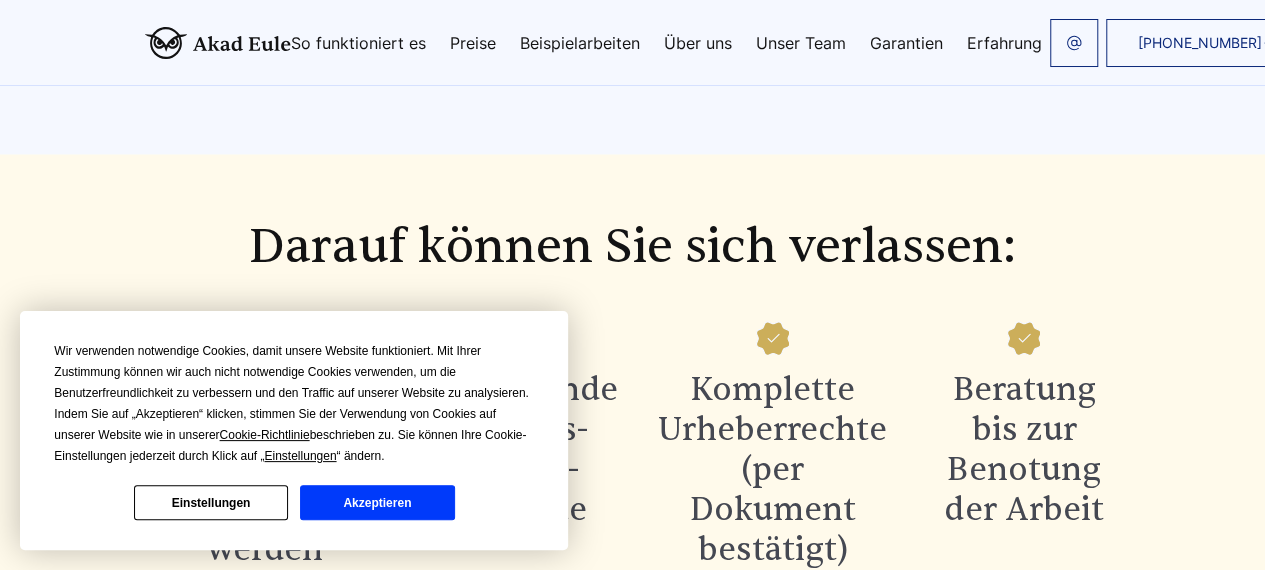 click on "Akzeptieren" at bounding box center [377, 502] 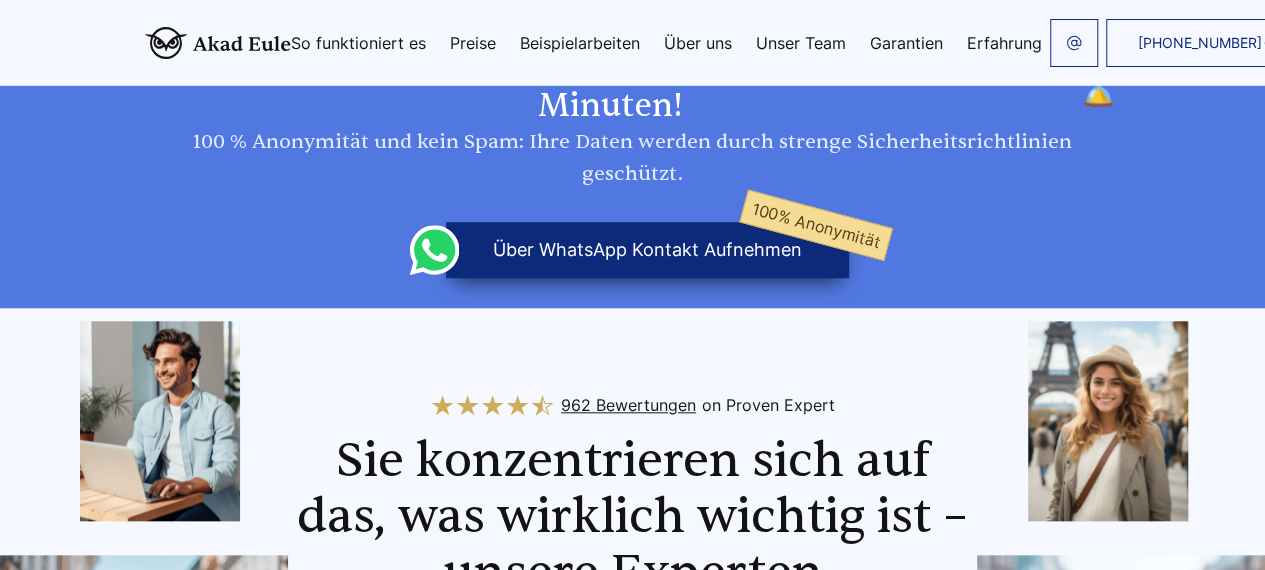 scroll, scrollTop: 781, scrollLeft: 0, axis: vertical 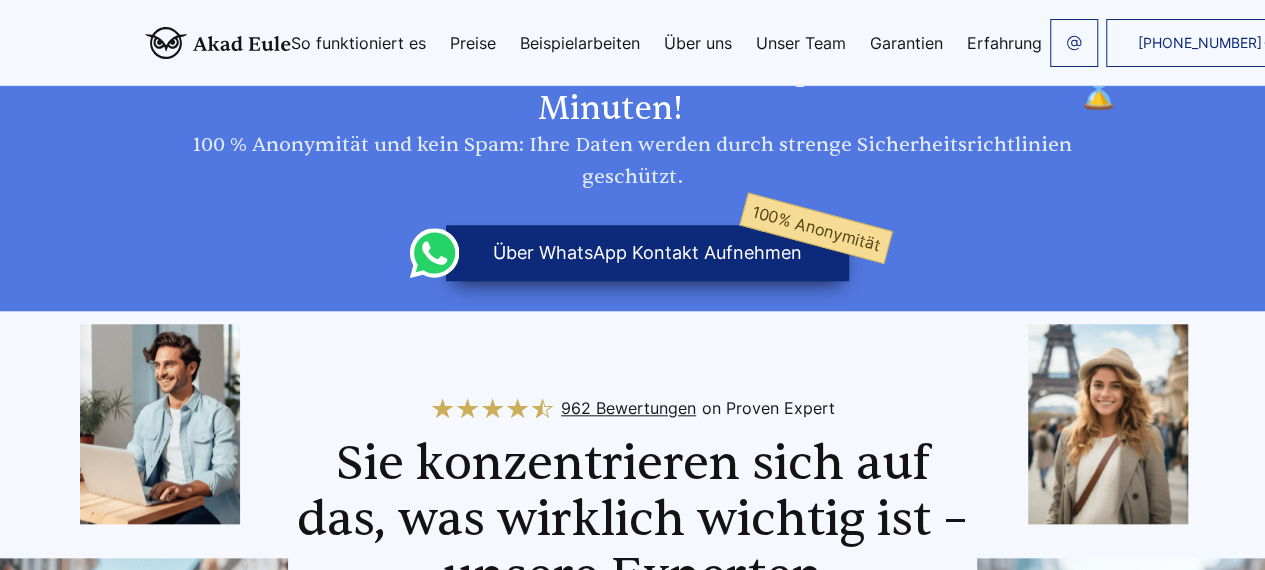 click on "Preise" at bounding box center [473, 43] 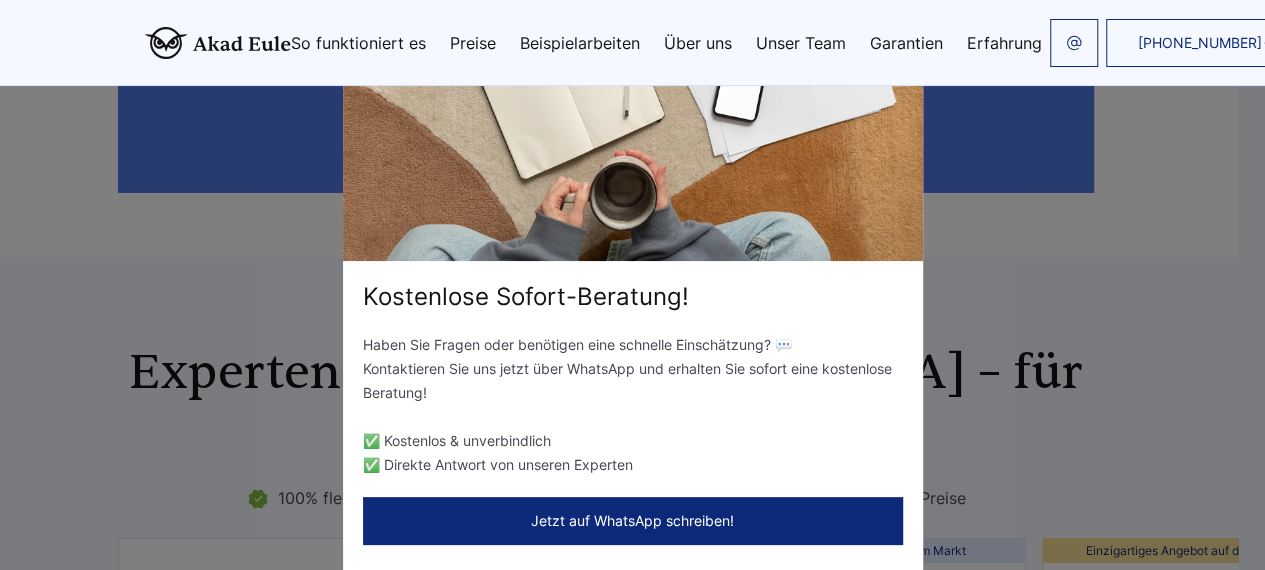scroll, scrollTop: 3485, scrollLeft: 147, axis: both 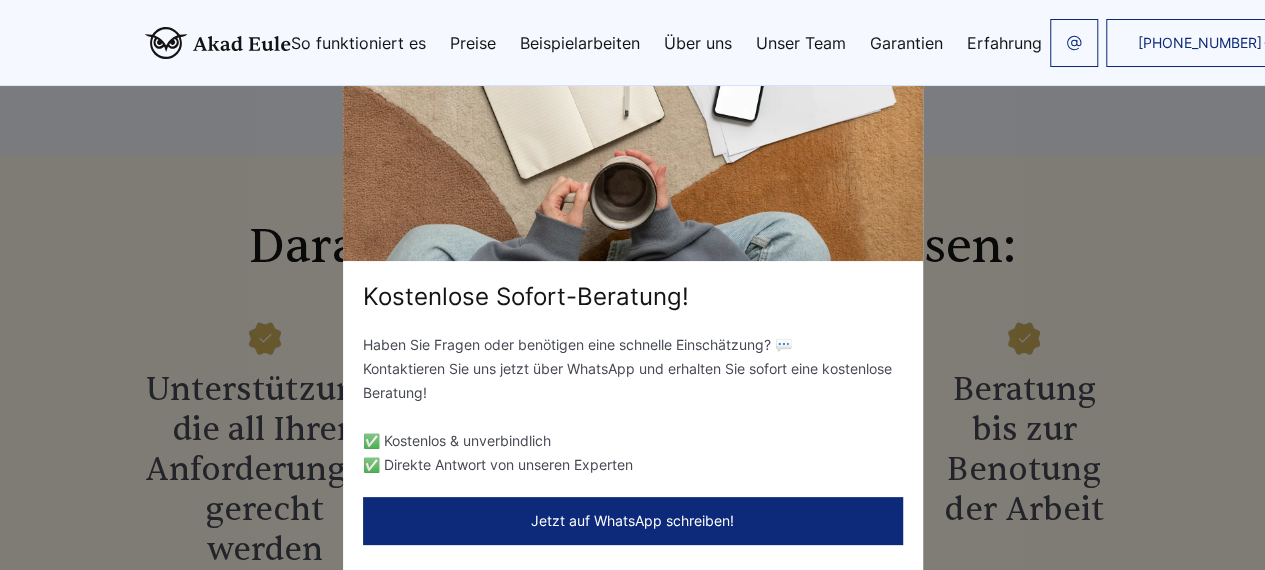 click on "Kostenlose Sofort-Beratung!
Haben Sie Fragen oder benötigen eine schnelle Einschätzung? 💬
Kontaktieren
Sie uns jetzt über WhatsApp und erhalten Sie sofort eine kostenlose Beratung!
✅ Kostenlos & unverbindlich
✅ Direkte Antwort von unseren Experten
Jetzt
auf
WhatsApp schreiben!" at bounding box center [632, 285] 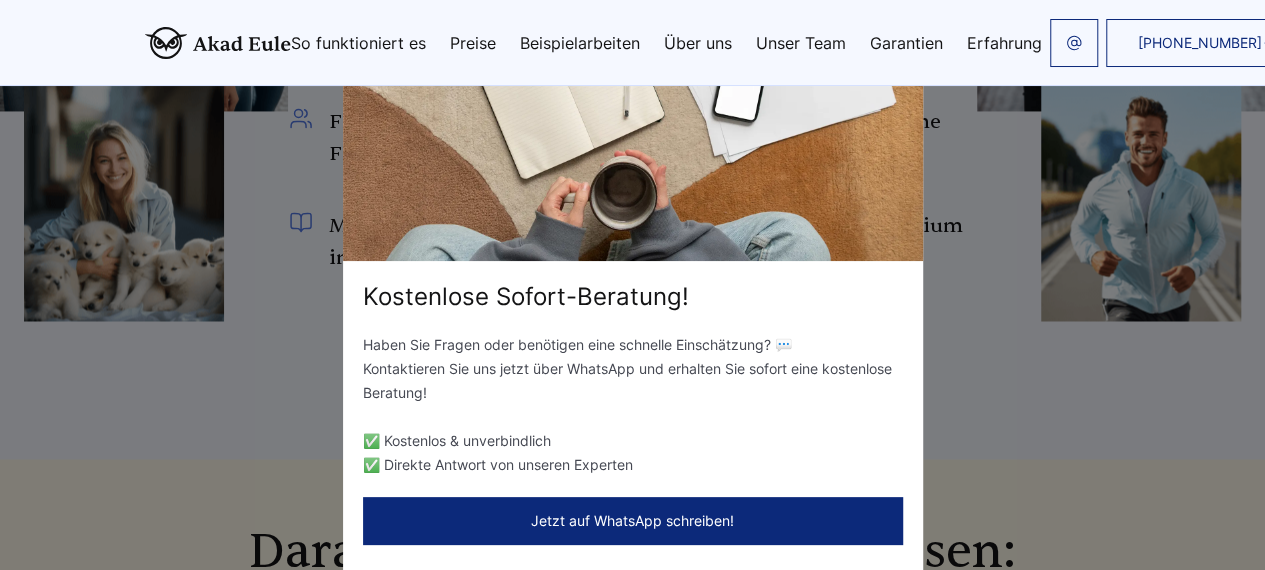scroll, scrollTop: 1537, scrollLeft: 0, axis: vertical 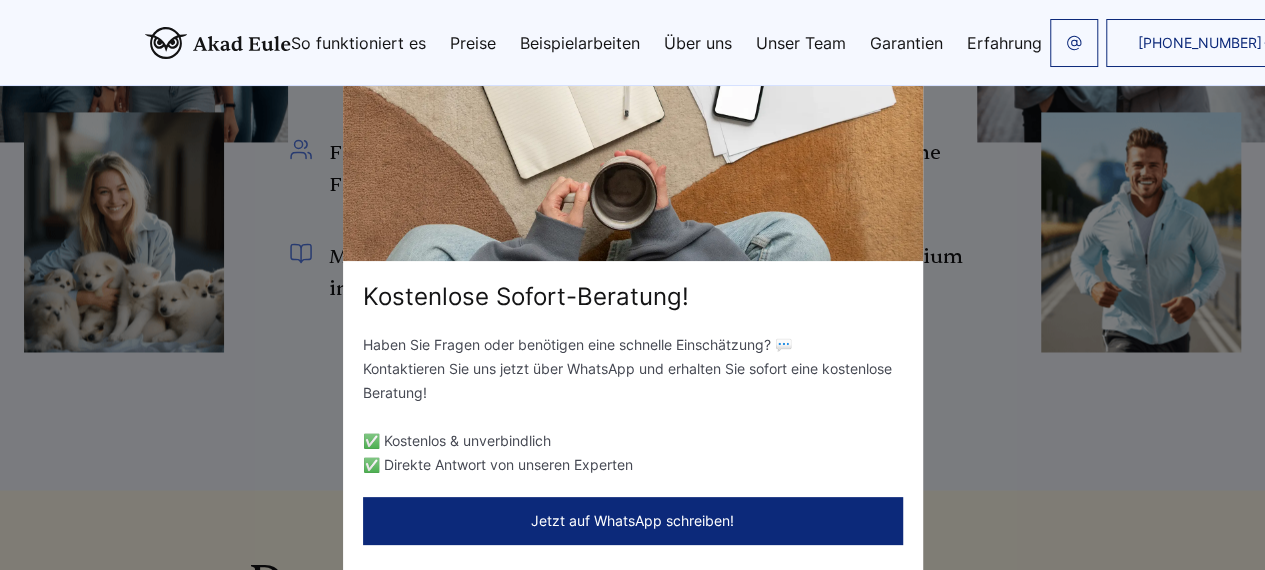 drag, startPoint x: 1015, startPoint y: 339, endPoint x: 260, endPoint y: 353, distance: 755.12976 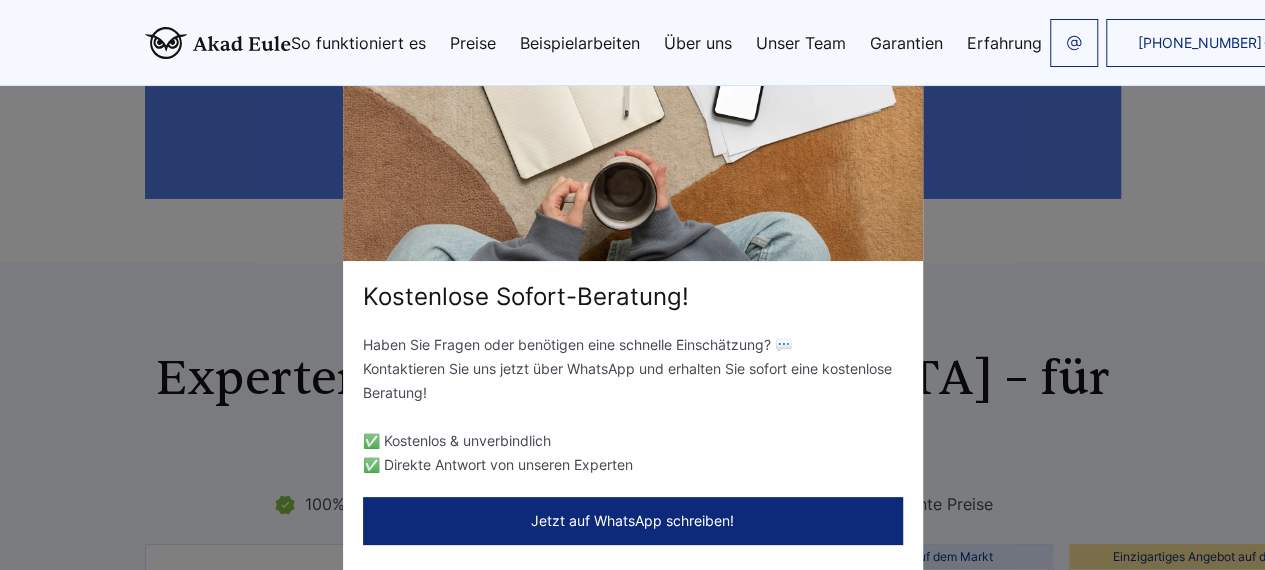 click on "Preise" at bounding box center (473, 43) 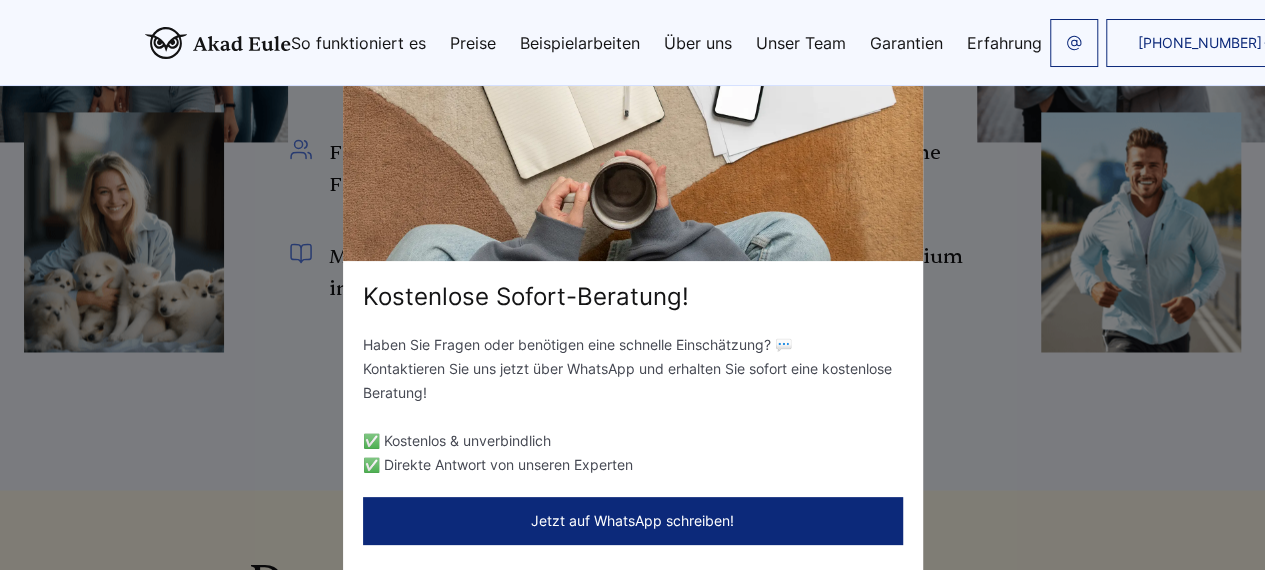 scroll, scrollTop: 3477, scrollLeft: 0, axis: vertical 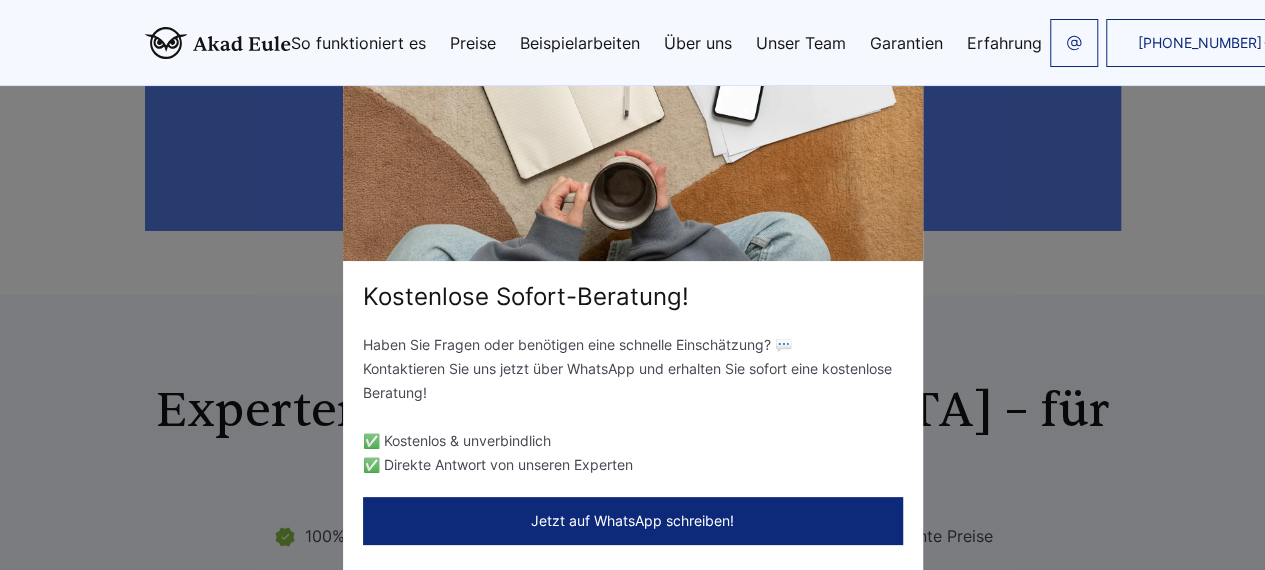 click on "+498000010431
Jetzt anfragen
So funktioniert es
Preise
Beispielarbeiten" at bounding box center [779, 43] 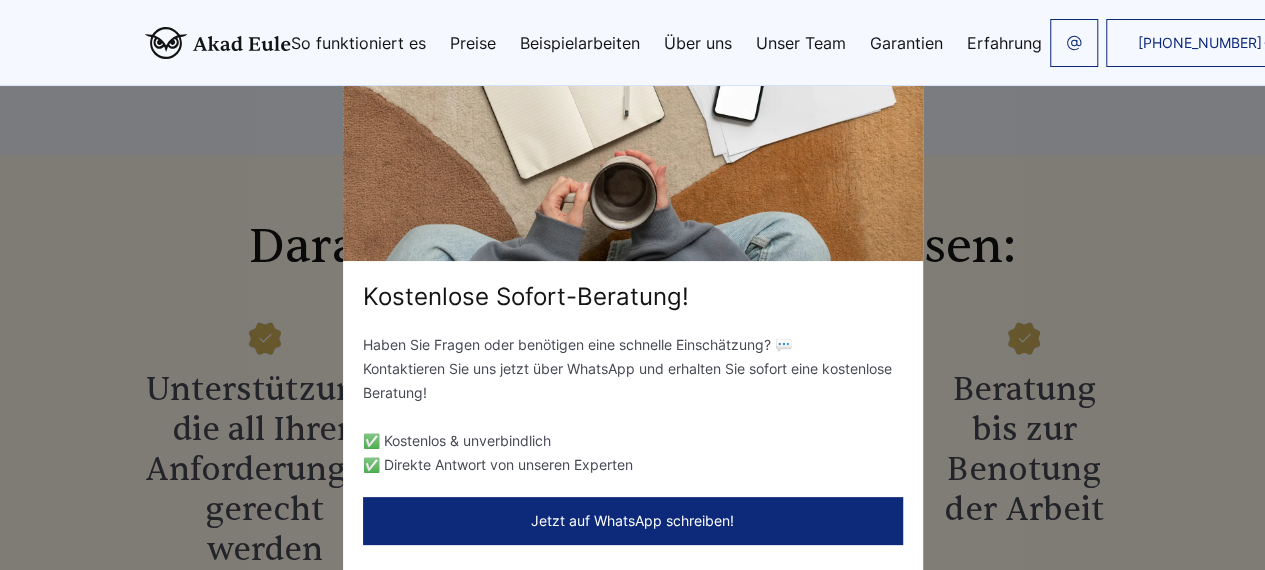 scroll, scrollTop: 3445, scrollLeft: 0, axis: vertical 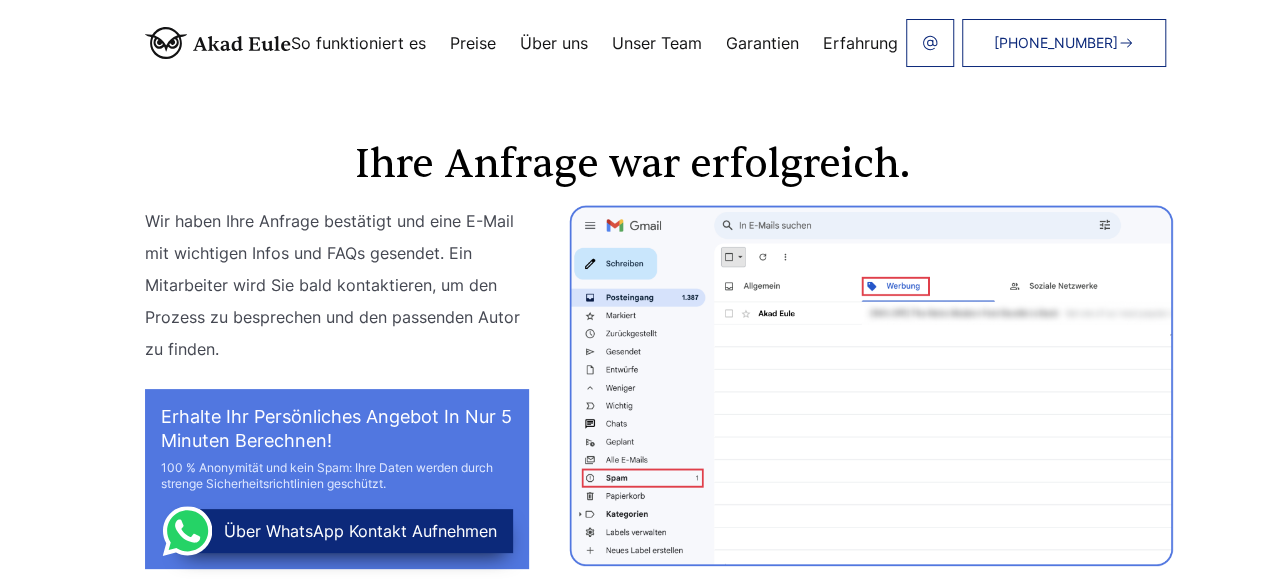 click on "Preise" at bounding box center [473, 43] 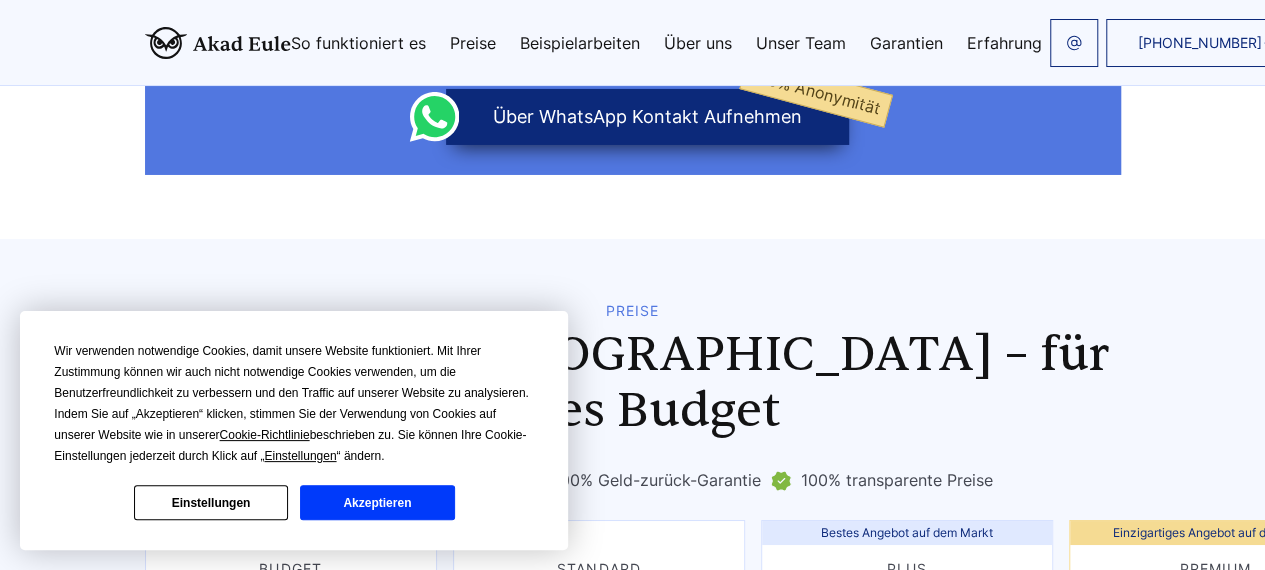 scroll, scrollTop: 3445, scrollLeft: 0, axis: vertical 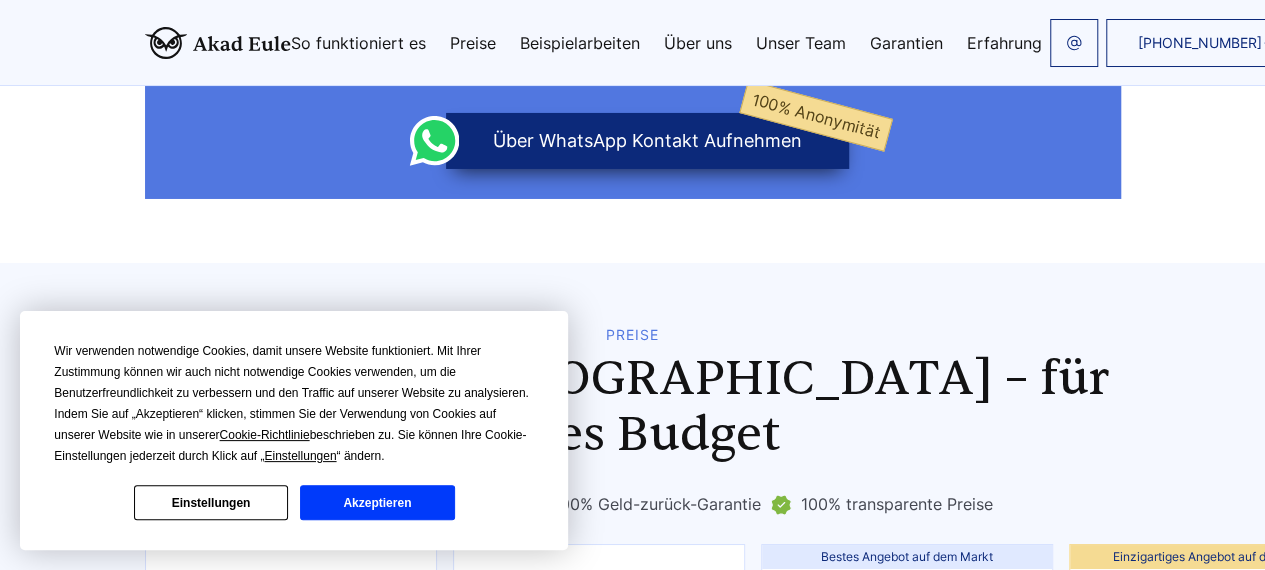 click on "Akzeptieren" at bounding box center [377, 502] 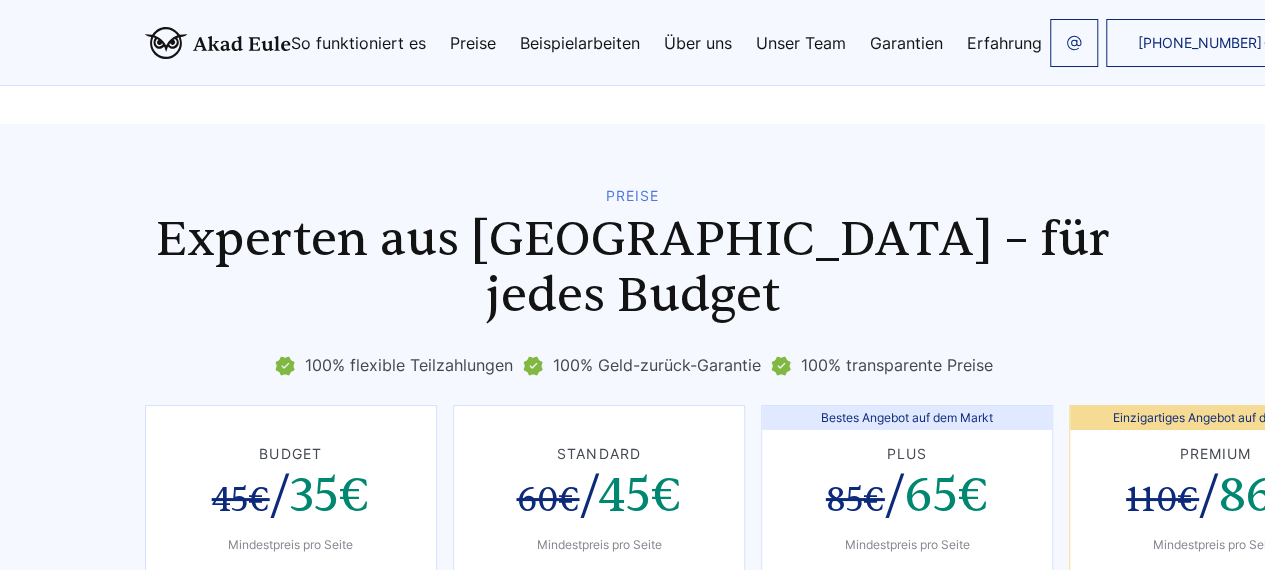 scroll, scrollTop: 3607, scrollLeft: 4, axis: both 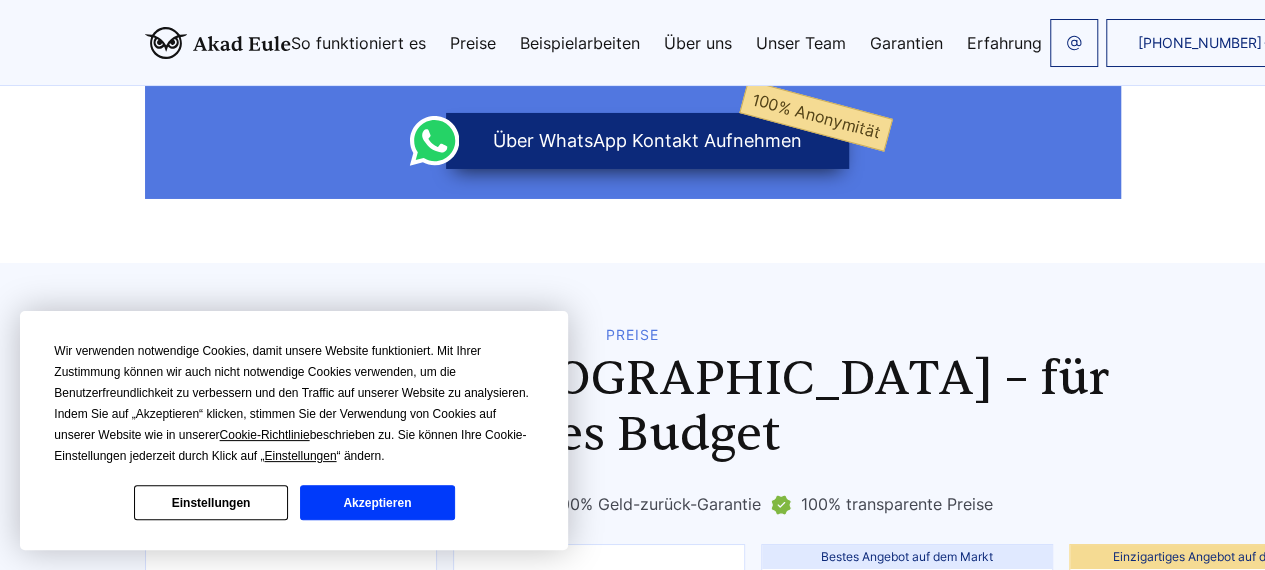 click on "Akzeptieren" at bounding box center [377, 502] 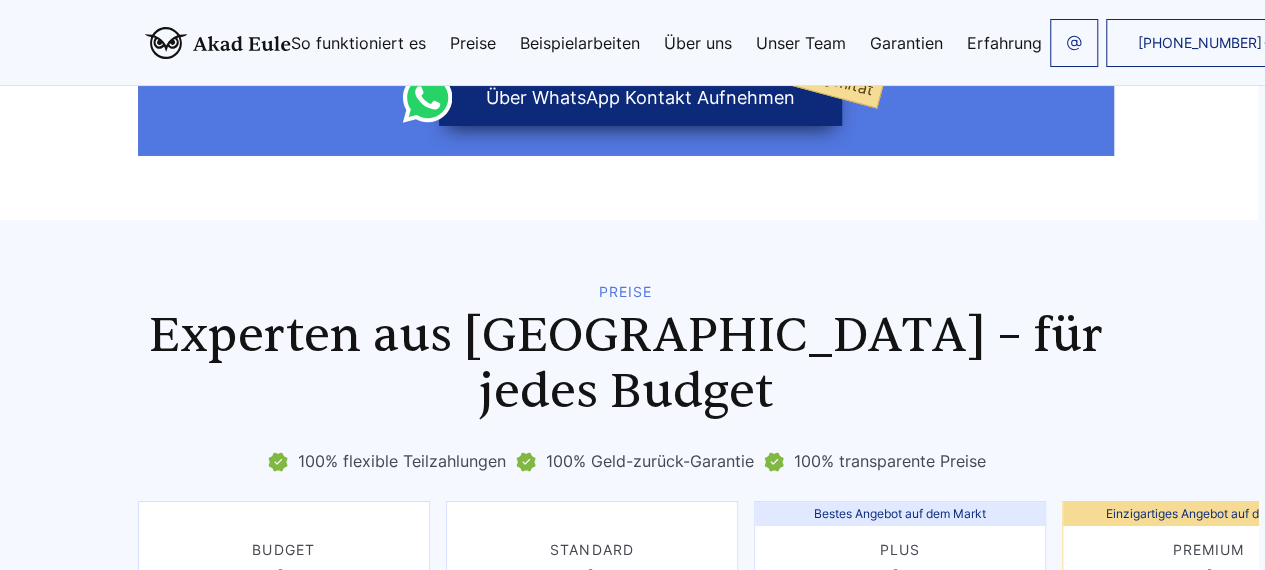 scroll, scrollTop: 3486, scrollLeft: 7, axis: both 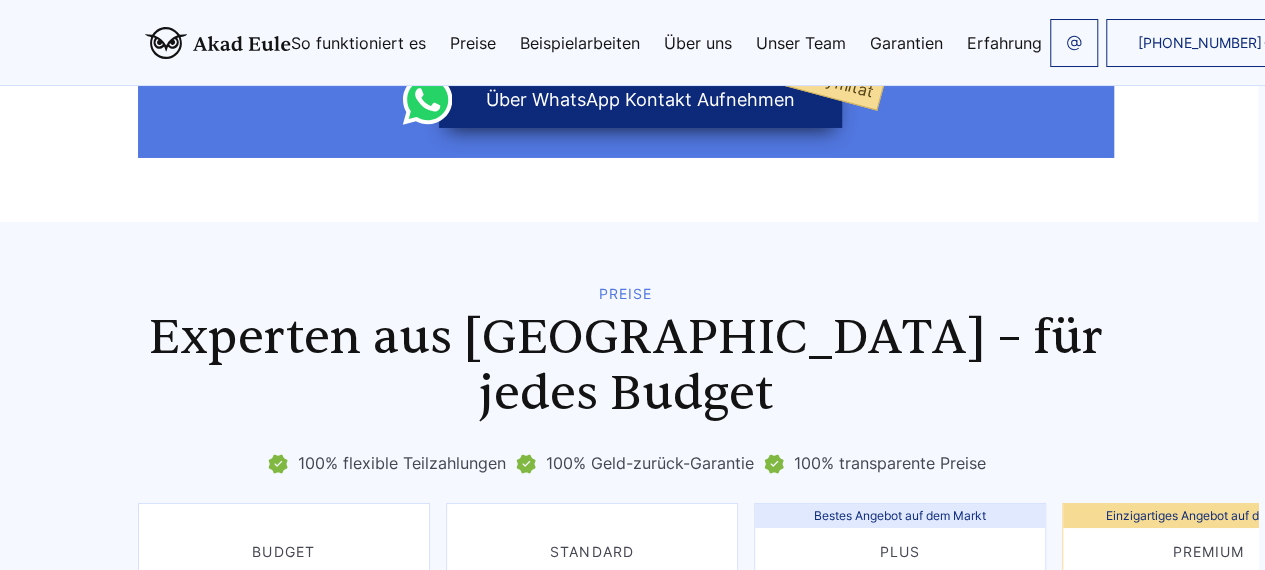 click on "Unser Team" at bounding box center [801, 43] 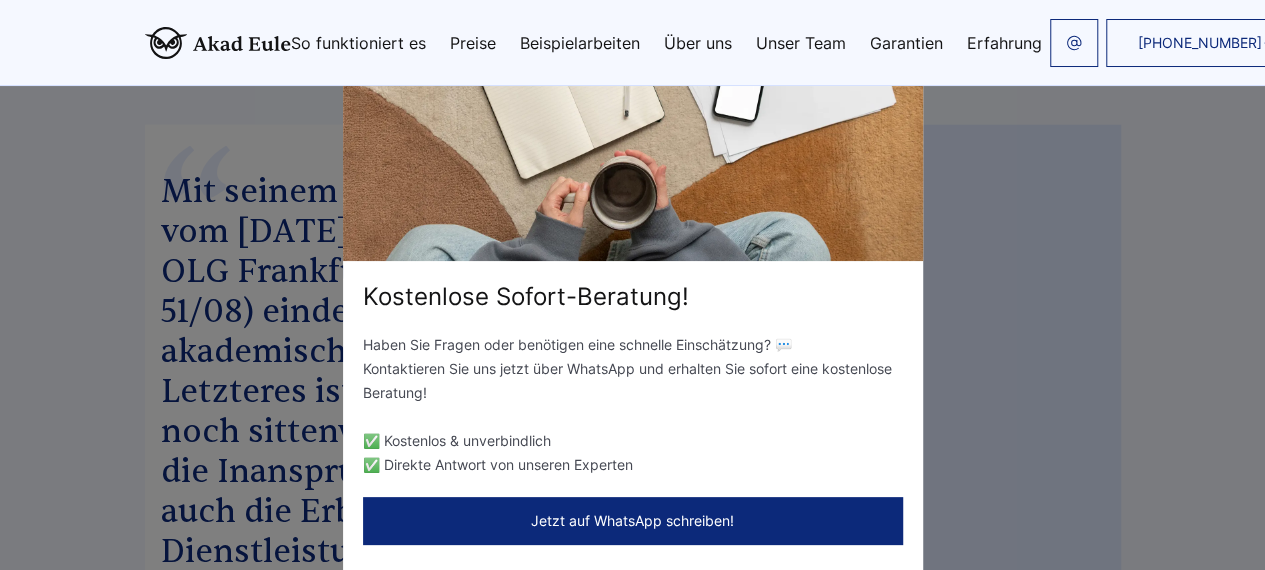 scroll, scrollTop: 10021, scrollLeft: 0, axis: vertical 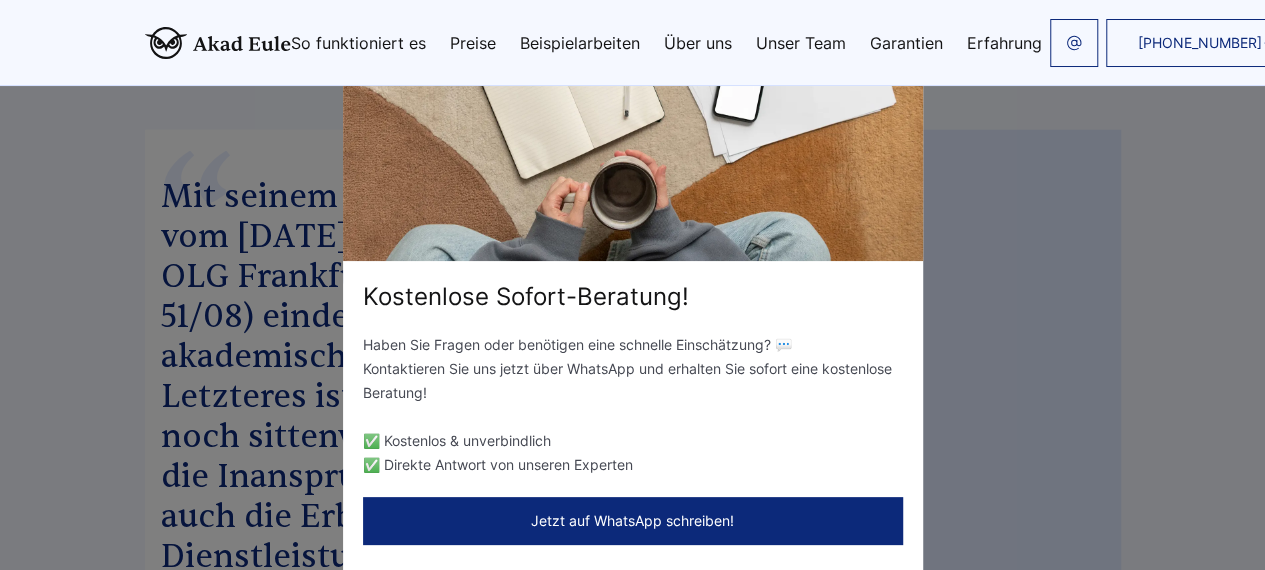 click on "Jetzt
auf
WhatsApp schreiben!" at bounding box center [633, 521] 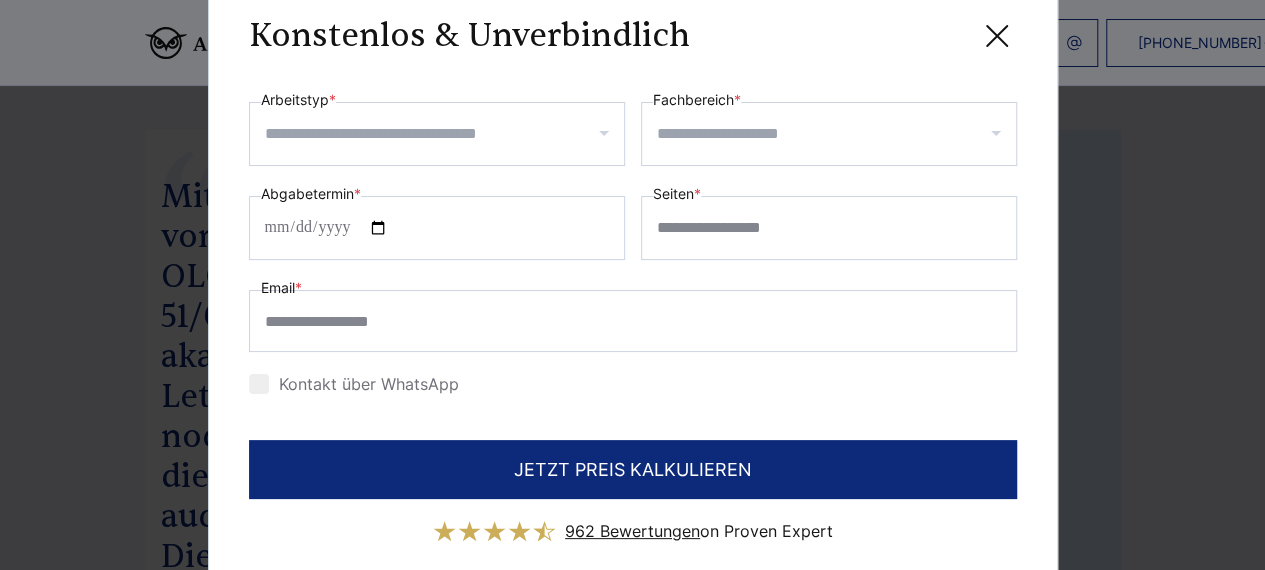 click 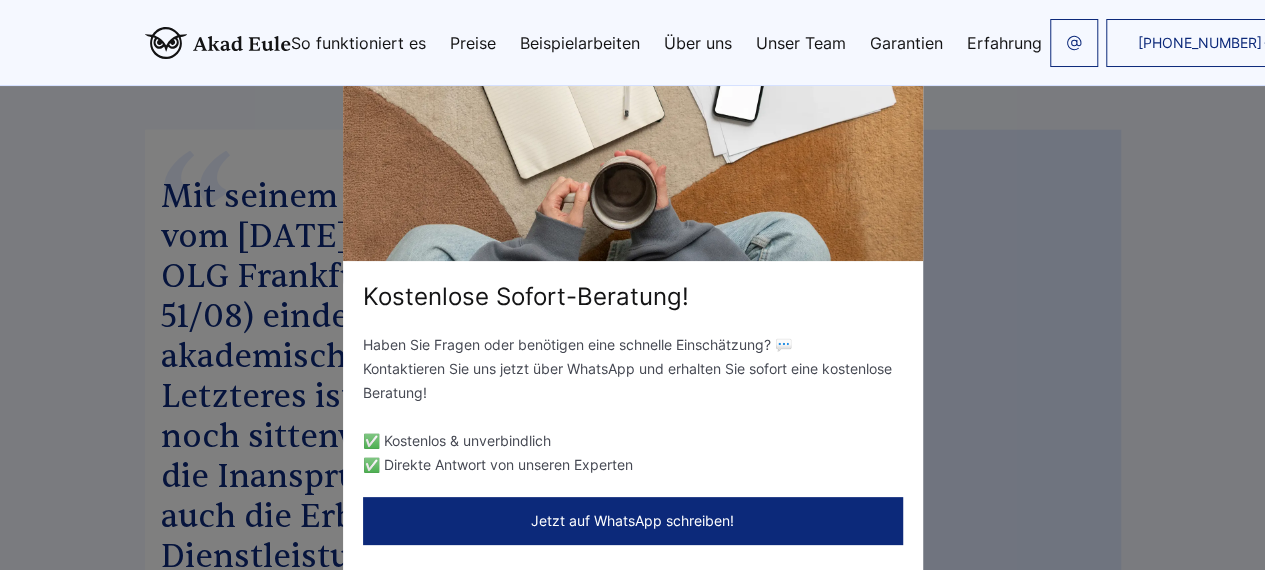 click on "Garantien" at bounding box center [906, 43] 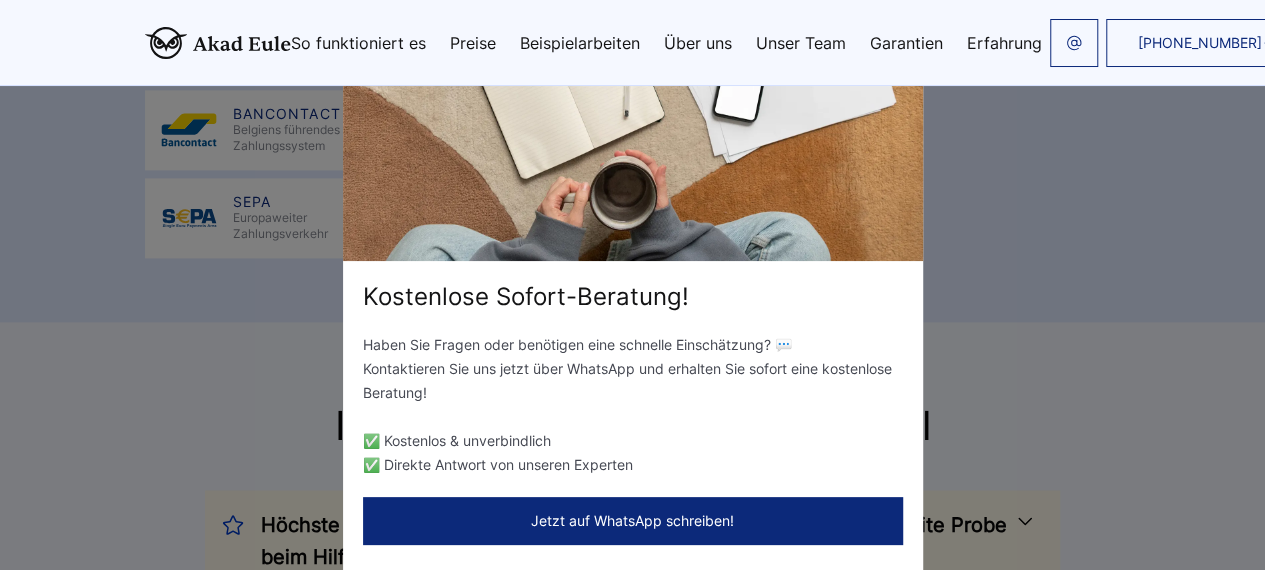 drag, startPoint x: 465, startPoint y: 30, endPoint x: 462, endPoint y: 45, distance: 15.297058 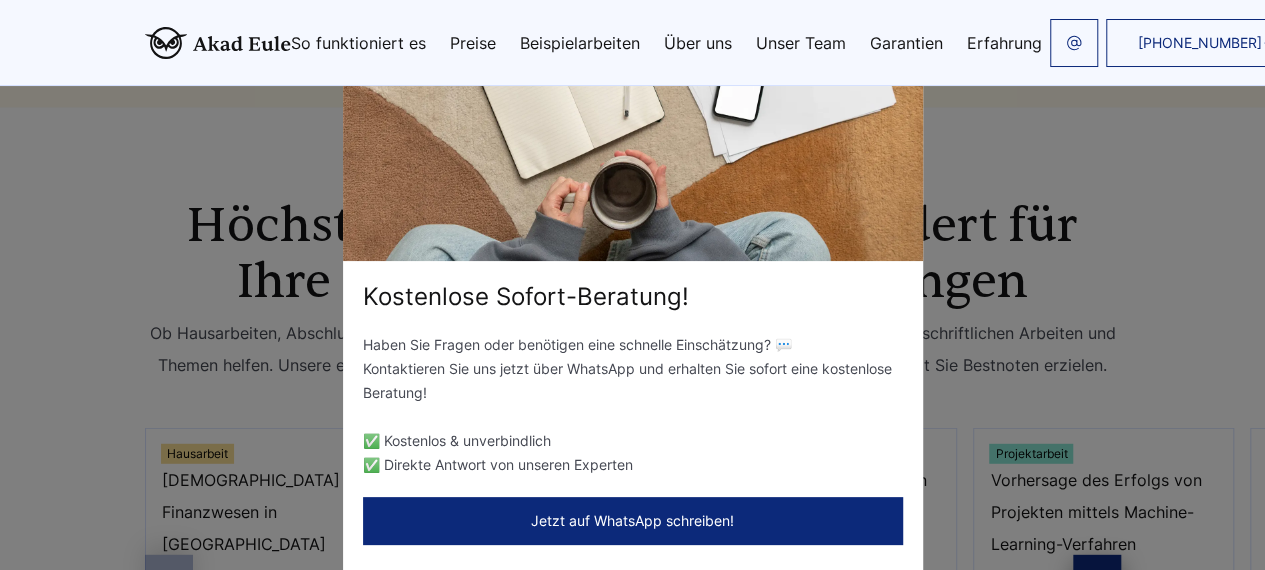 click on "Kostenlose Sofort-Beratung!
Haben Sie Fragen oder benötigen eine schnelle Einschätzung? 💬
Kontaktieren
Sie uns jetzt über WhatsApp und erhalten Sie sofort eine kostenlose Beratung!
✅ Kostenlos & unverbindlich
✅ Direkte Antwort von unseren Experten
Jetzt
auf
WhatsApp schreiben!" at bounding box center [632, 285] 